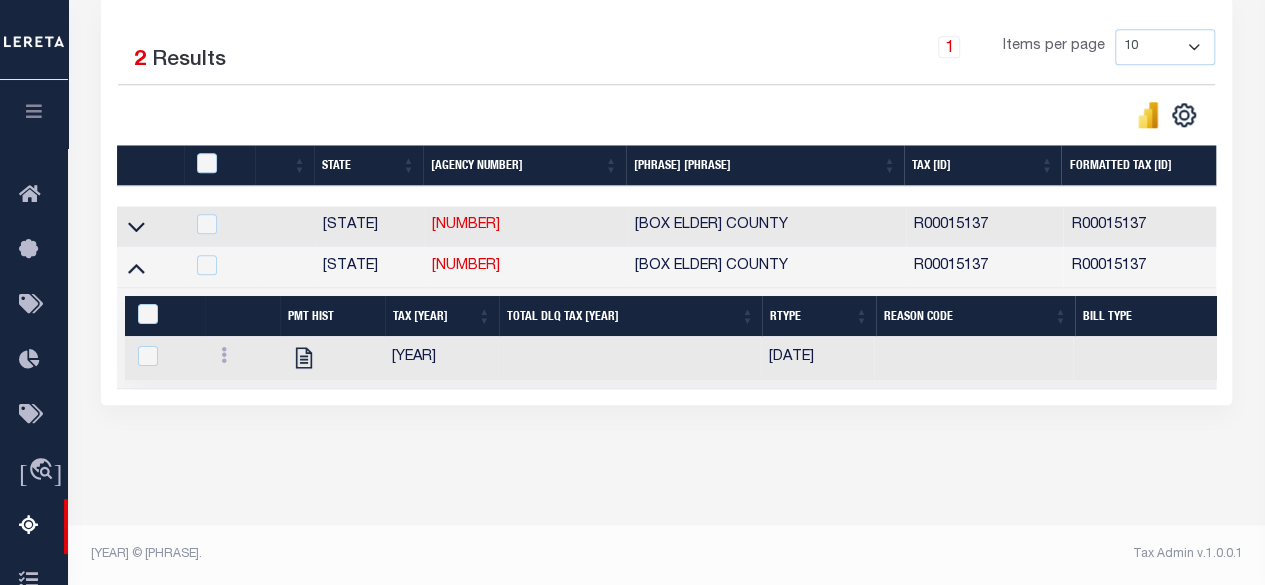 scroll, scrollTop: 993, scrollLeft: 0, axis: vertical 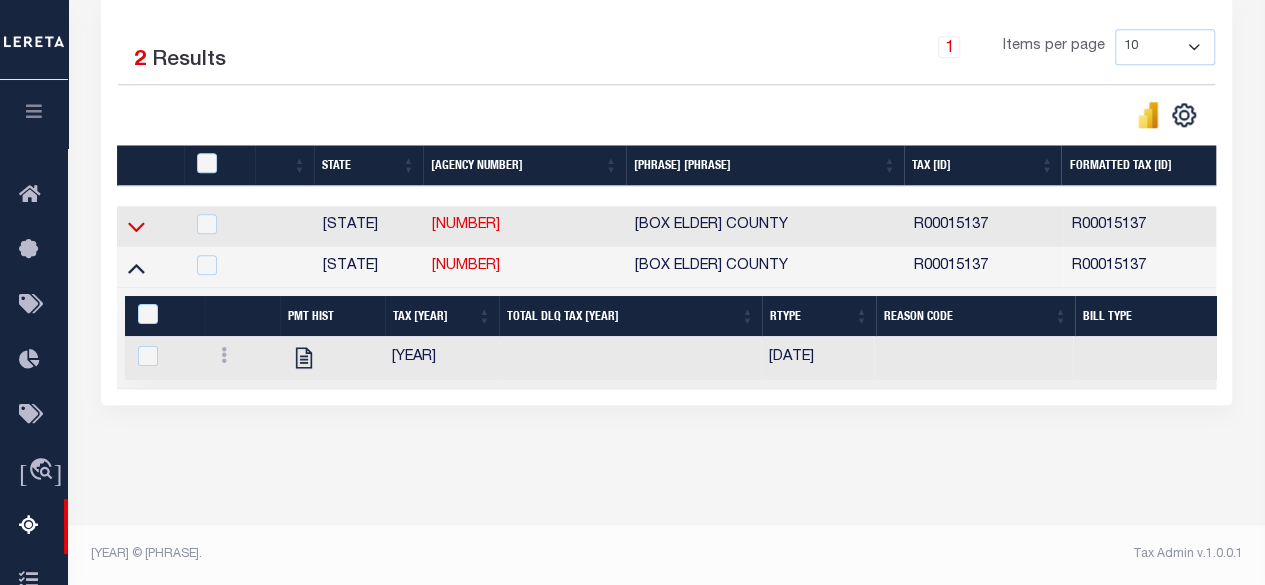 click at bounding box center (136, 226) 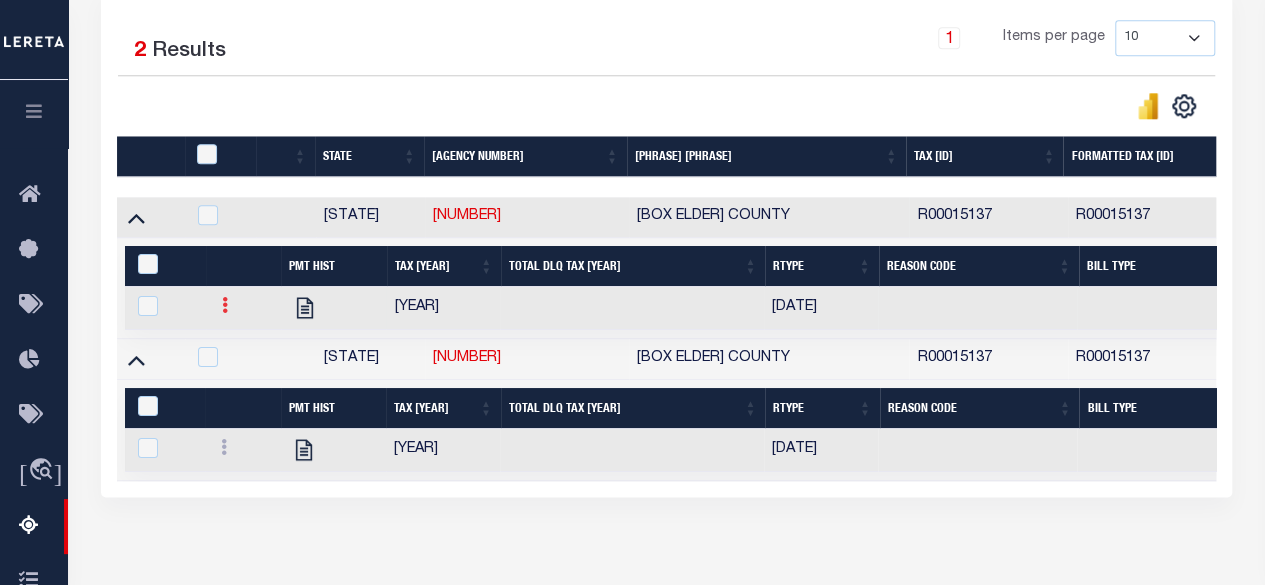 click at bounding box center [225, 305] 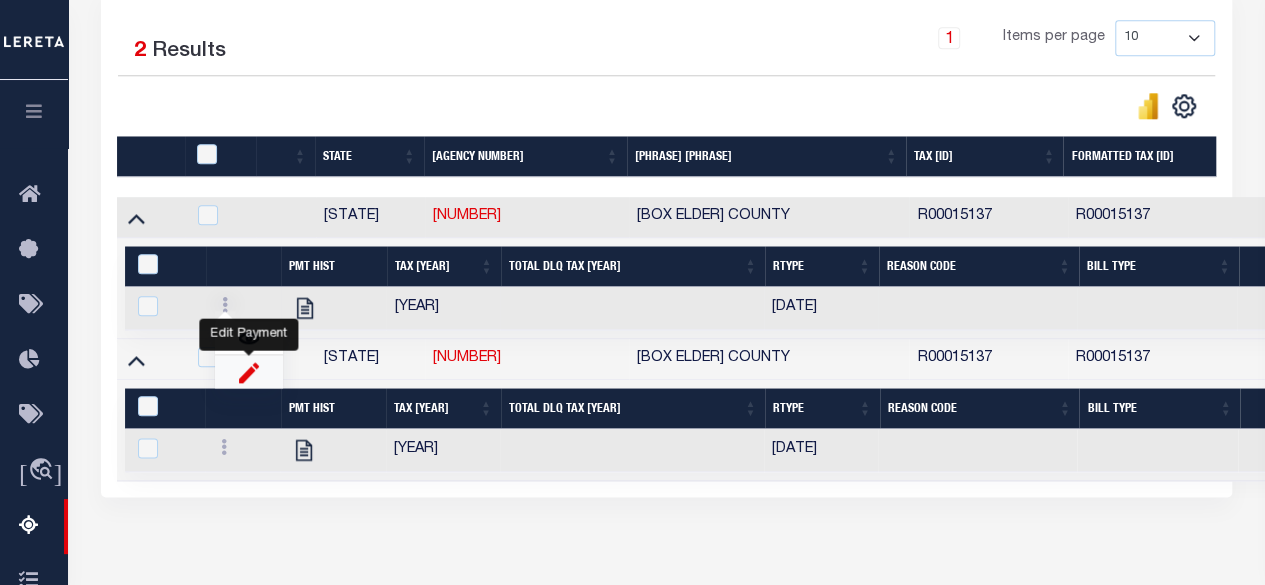 click at bounding box center (249, 371) 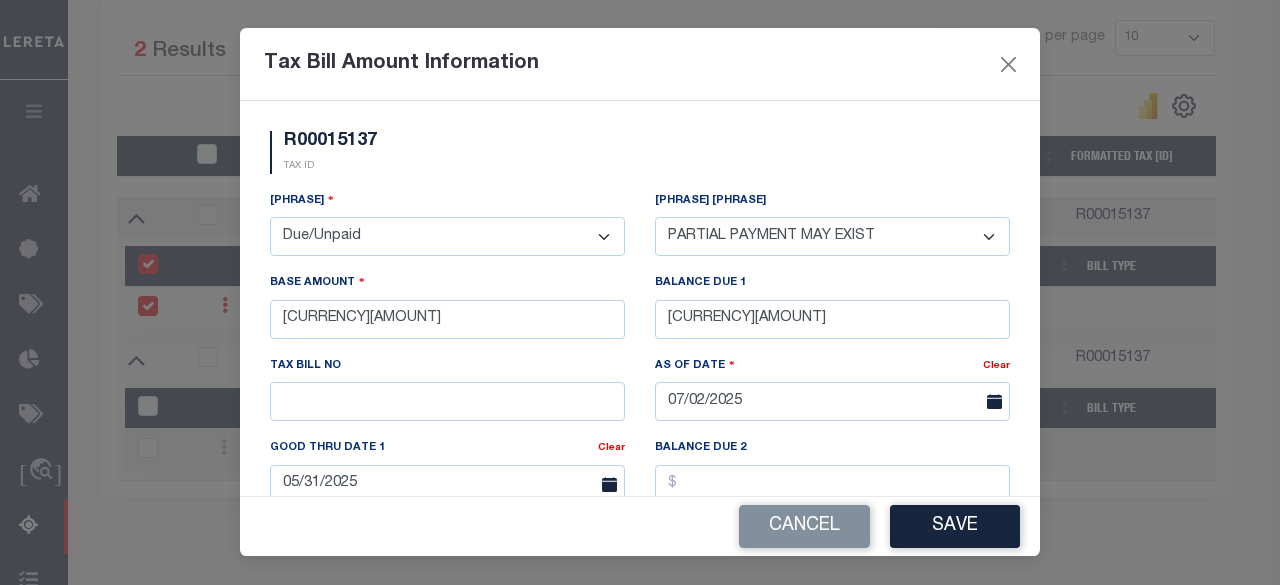 click on "- Select Status -
Open
Due/Unpaid
Paid
Incomplete
No Tax Due
Internal Refund Processed
New" at bounding box center (447, 236) 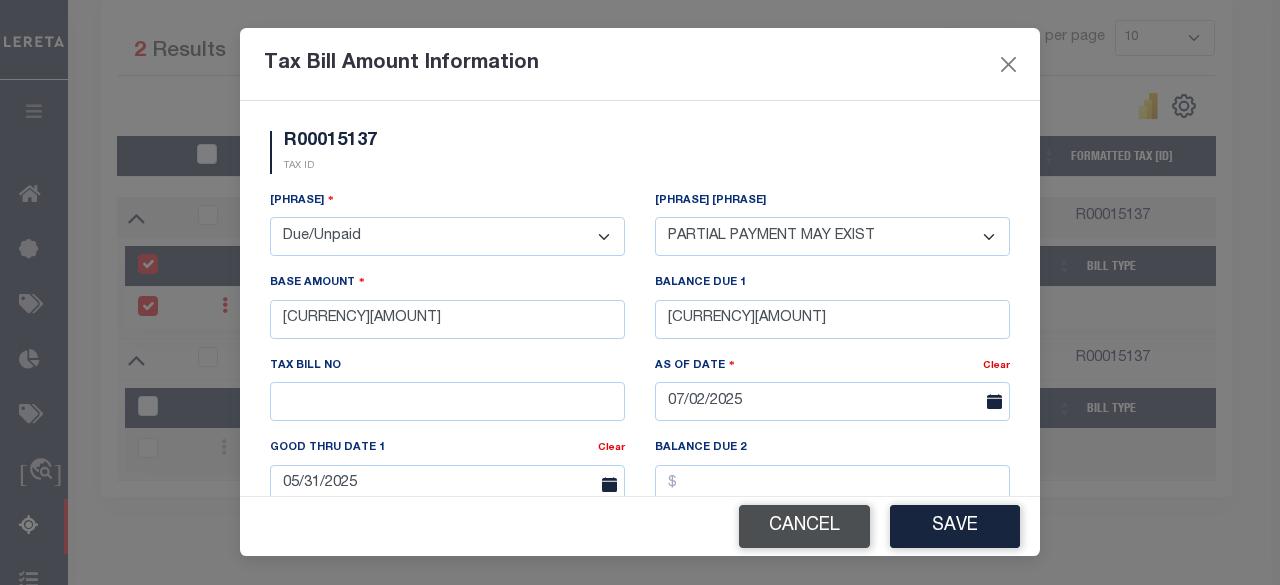 select on "PYD" 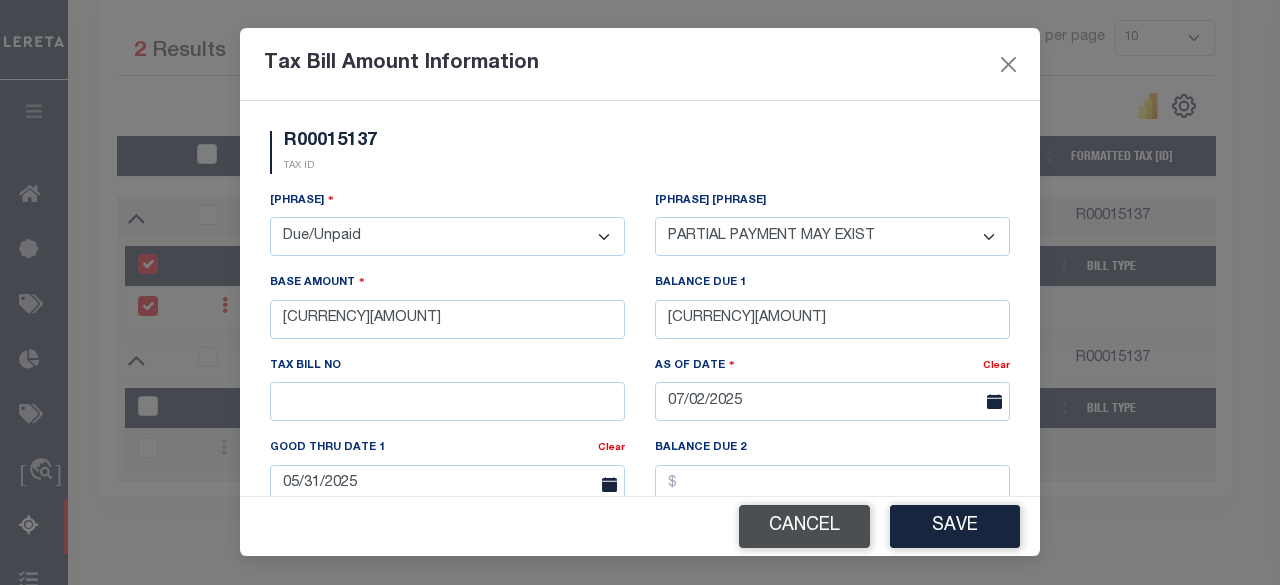 click on "- Select Status -
Open
Due/Unpaid
Paid
Incomplete
No Tax Due
Internal Refund Processed
New" at bounding box center (447, 236) 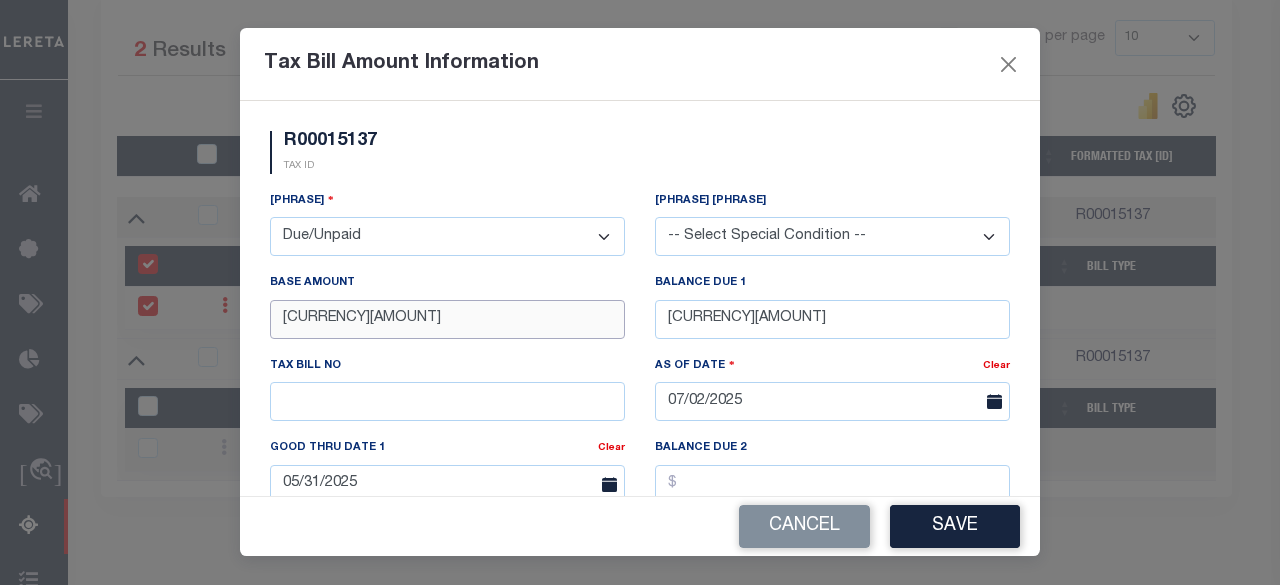 click on "$6,996.73" at bounding box center [447, 319] 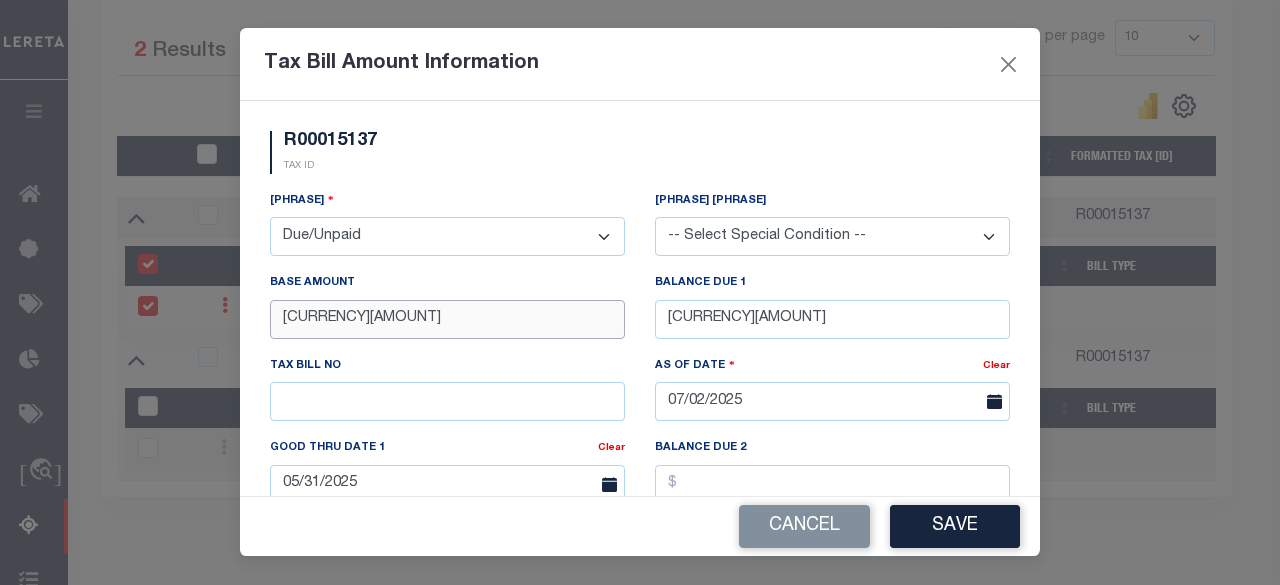 drag, startPoint x: 378, startPoint y: 318, endPoint x: 233, endPoint y: 327, distance: 145.27904 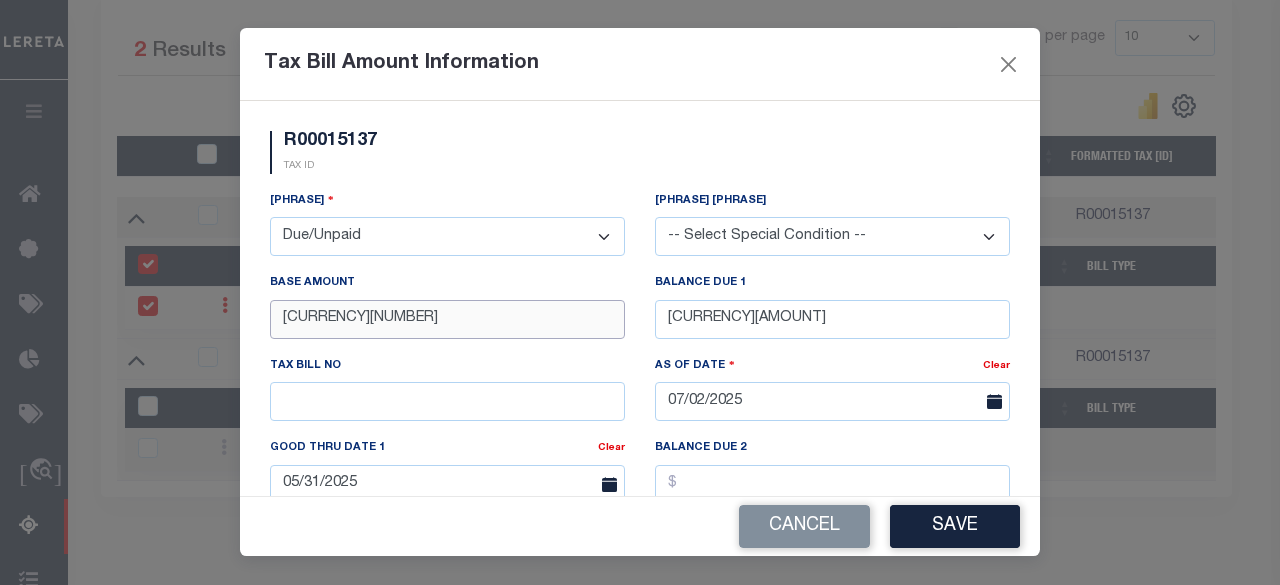 type on "$6,664.68" 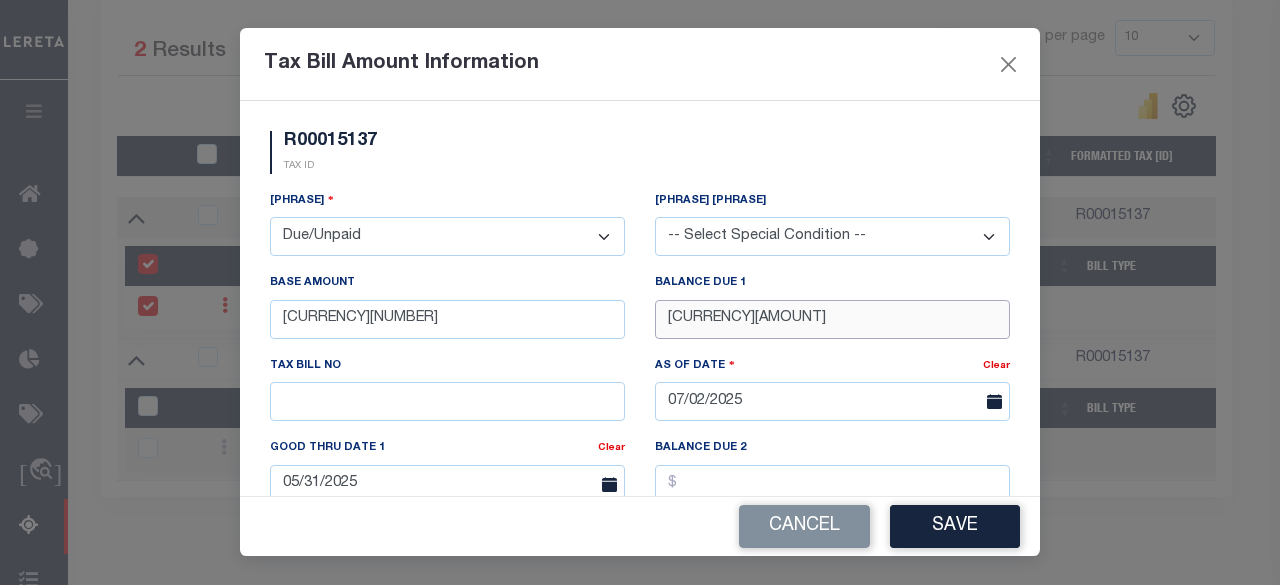 drag, startPoint x: 716, startPoint y: 311, endPoint x: 627, endPoint y: 323, distance: 89.80534 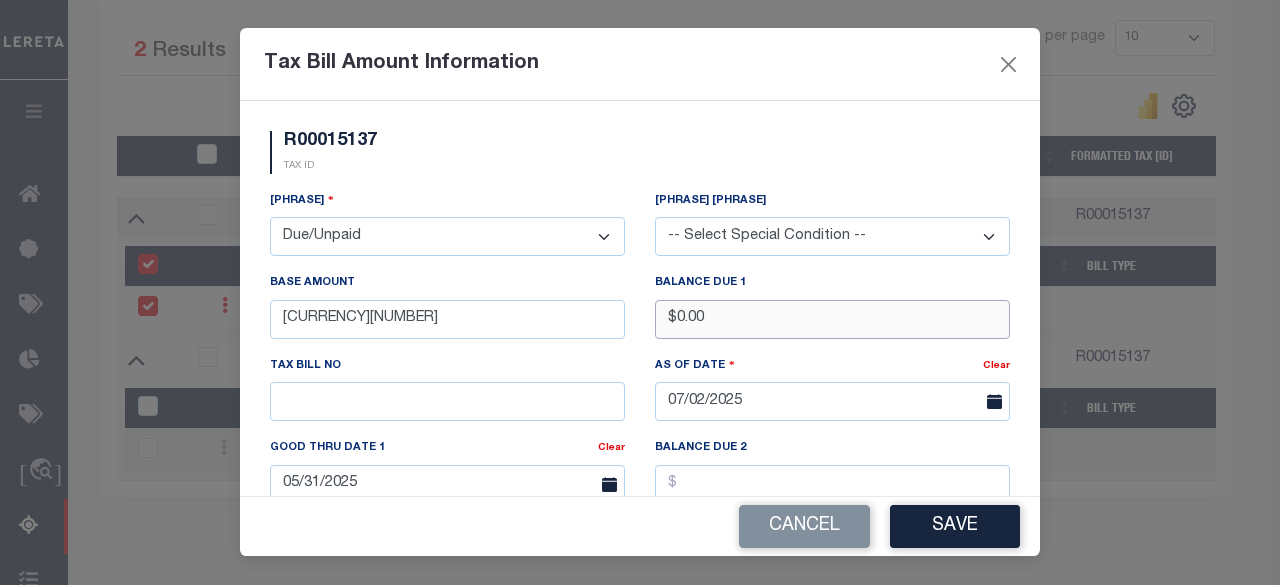 scroll, scrollTop: 100, scrollLeft: 0, axis: vertical 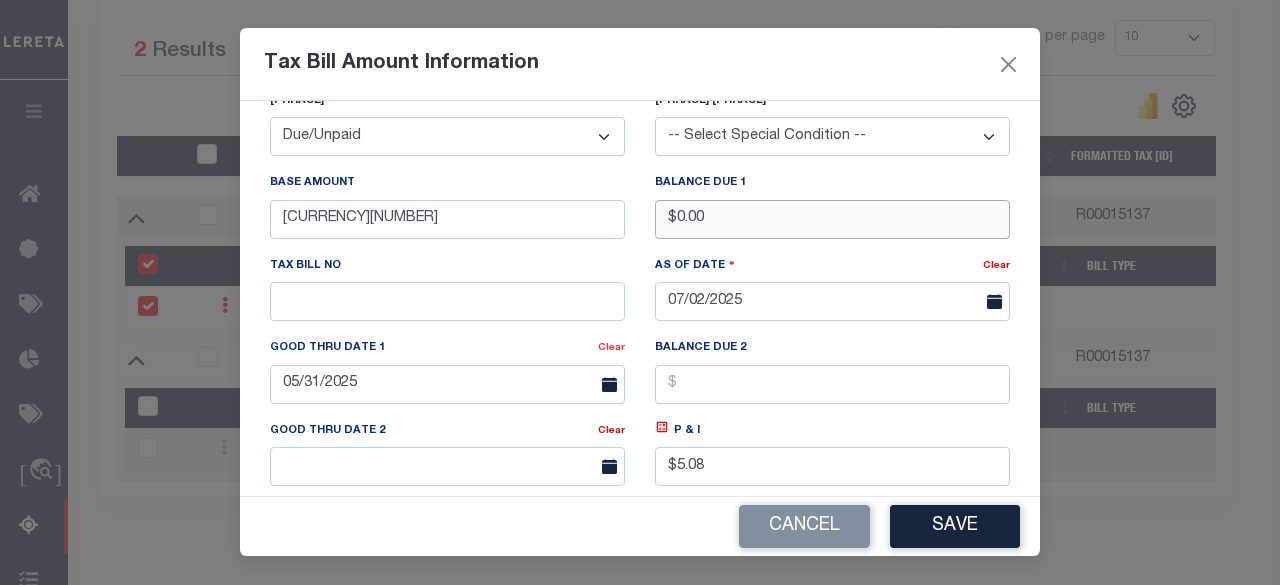 type on "$0.00" 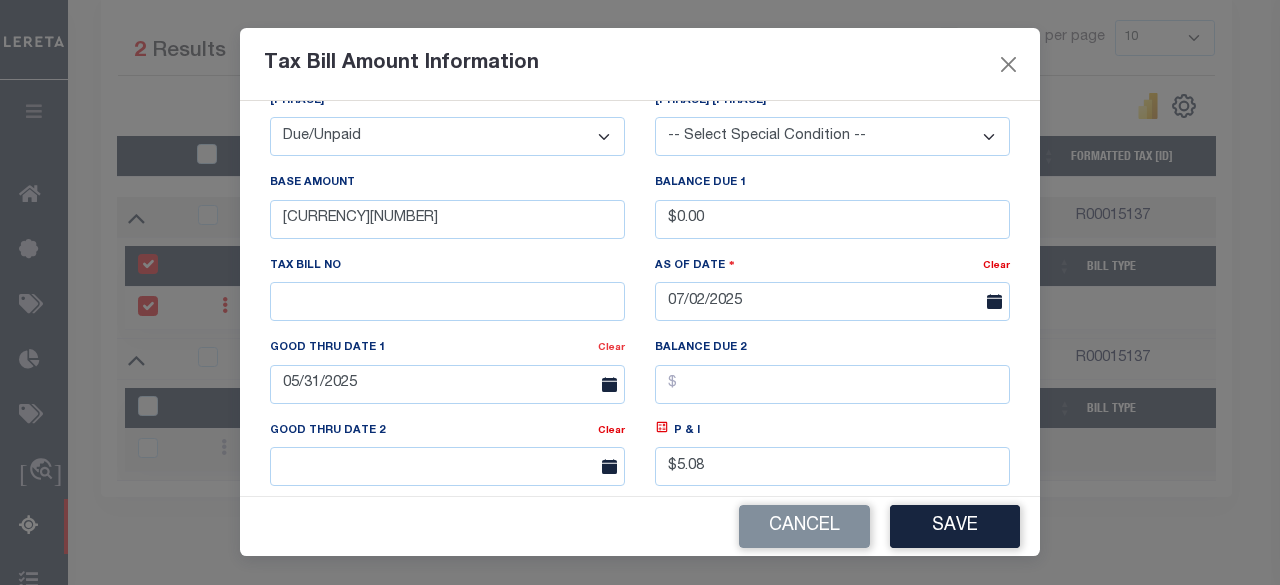 click on "Clear" at bounding box center (996, 266) 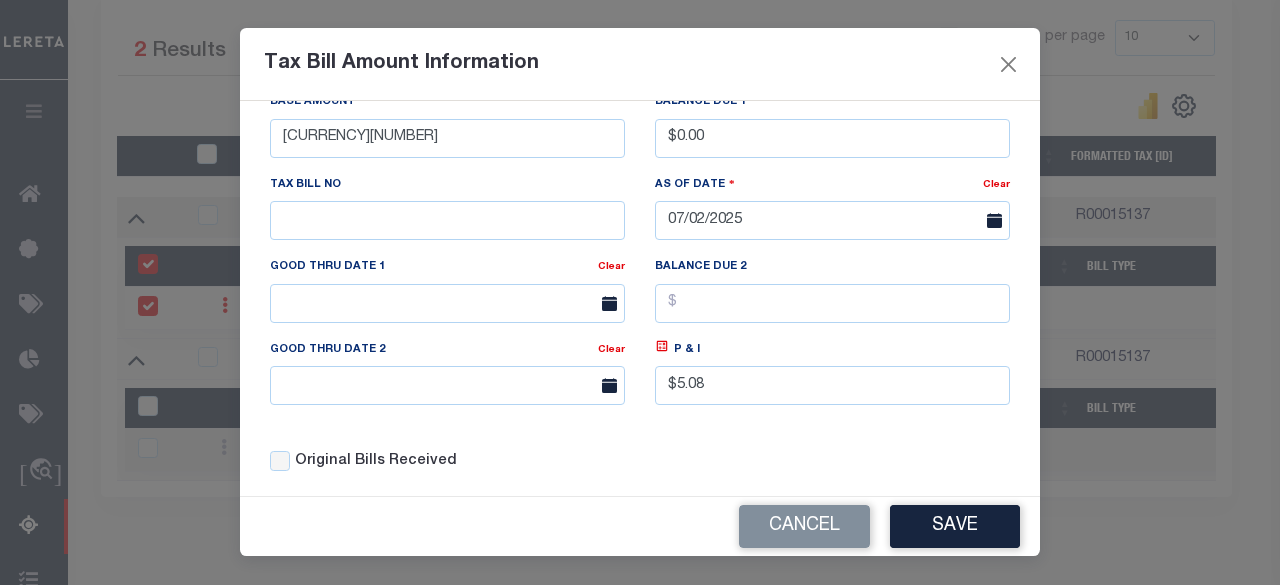 scroll, scrollTop: 206, scrollLeft: 0, axis: vertical 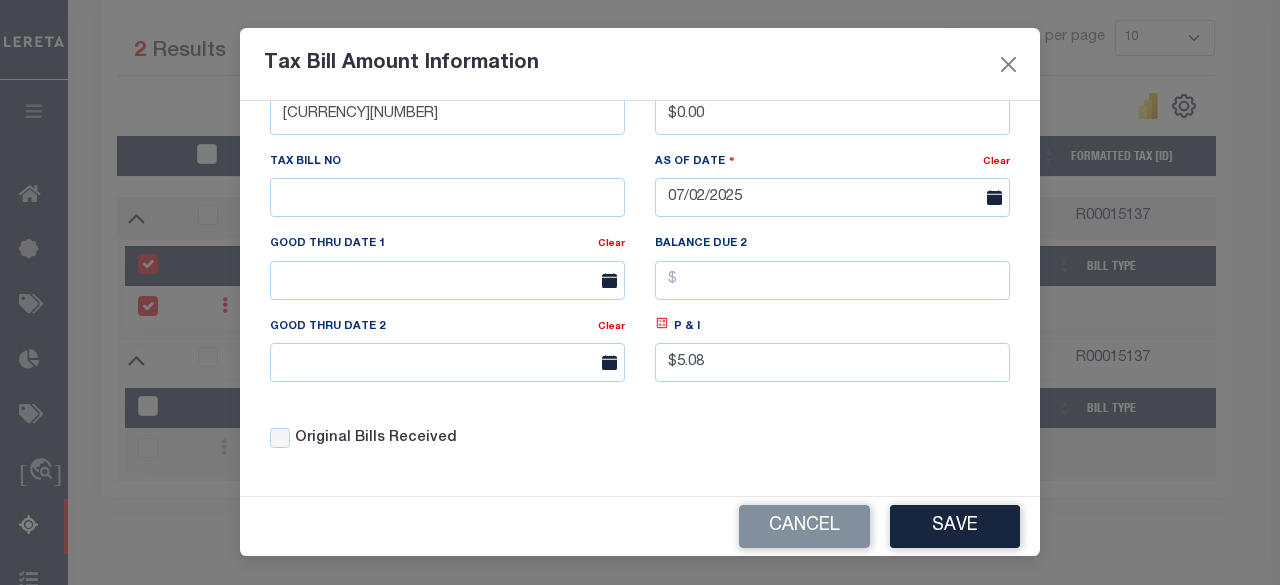 click at bounding box center [662, 323] 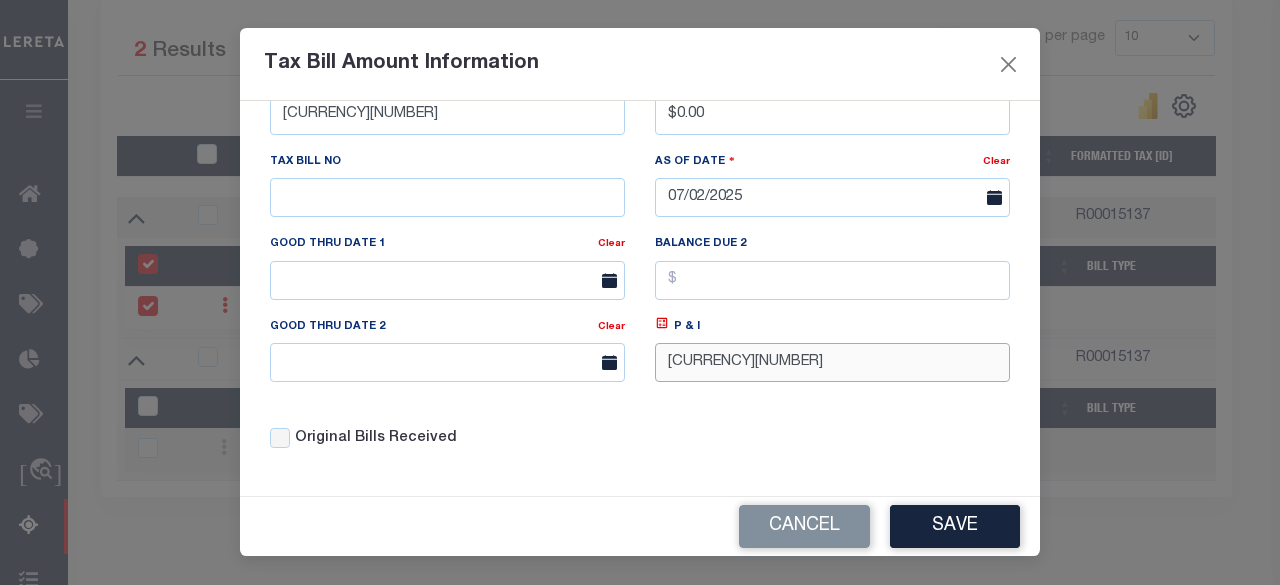 drag, startPoint x: 747, startPoint y: 367, endPoint x: 642, endPoint y: 366, distance: 105.00476 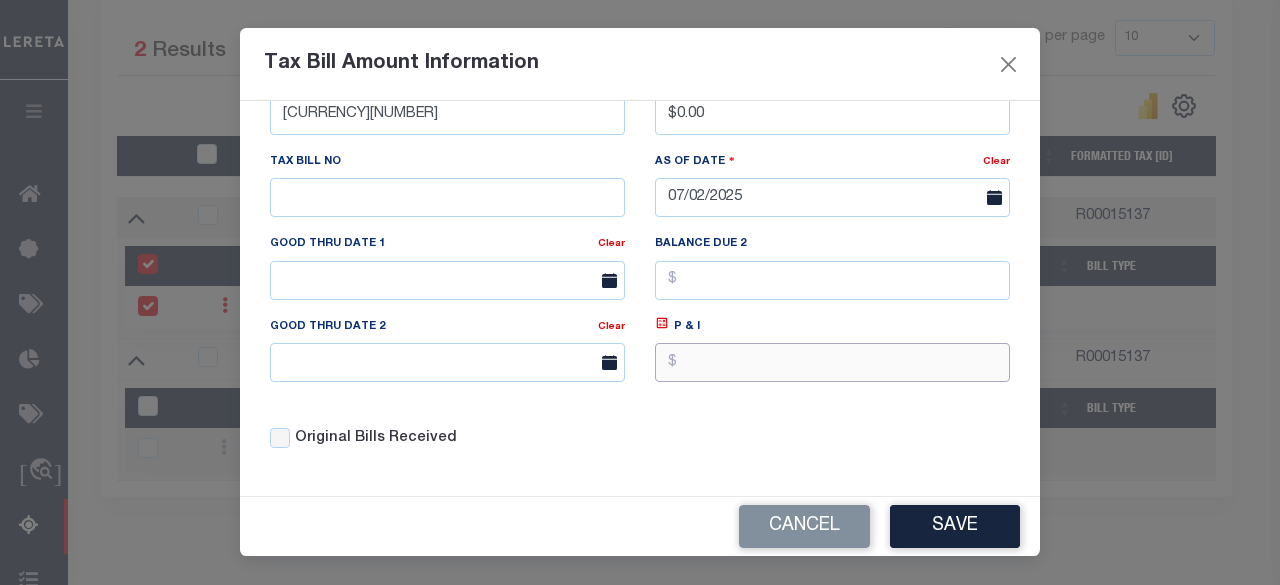 type 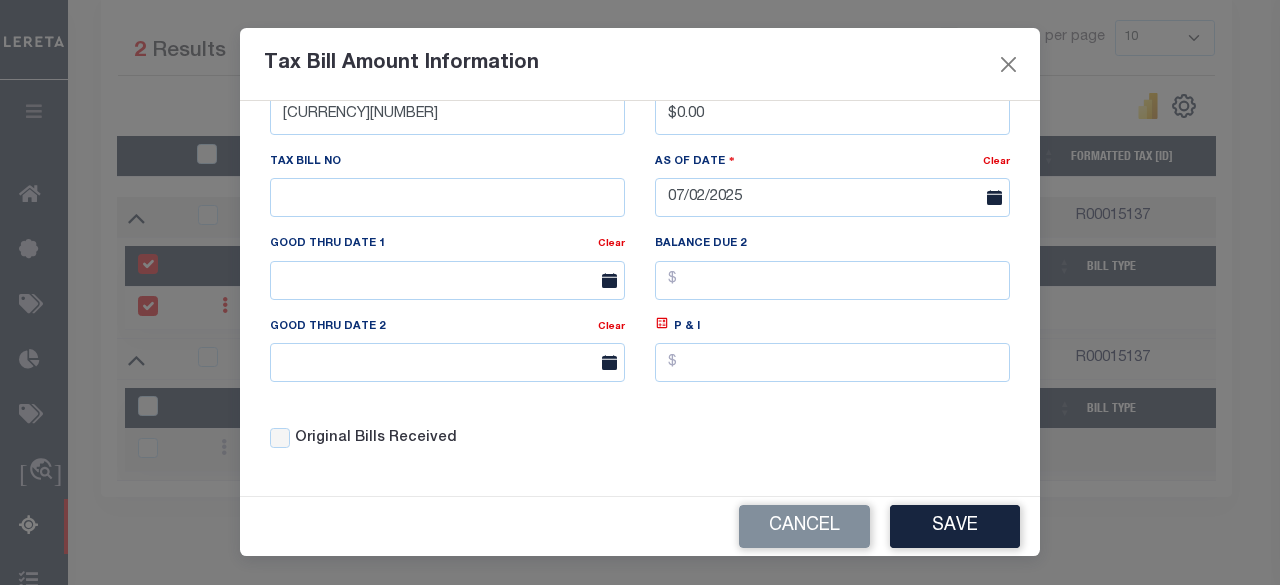 click on "Original Bills Received" at bounding box center (447, 439) 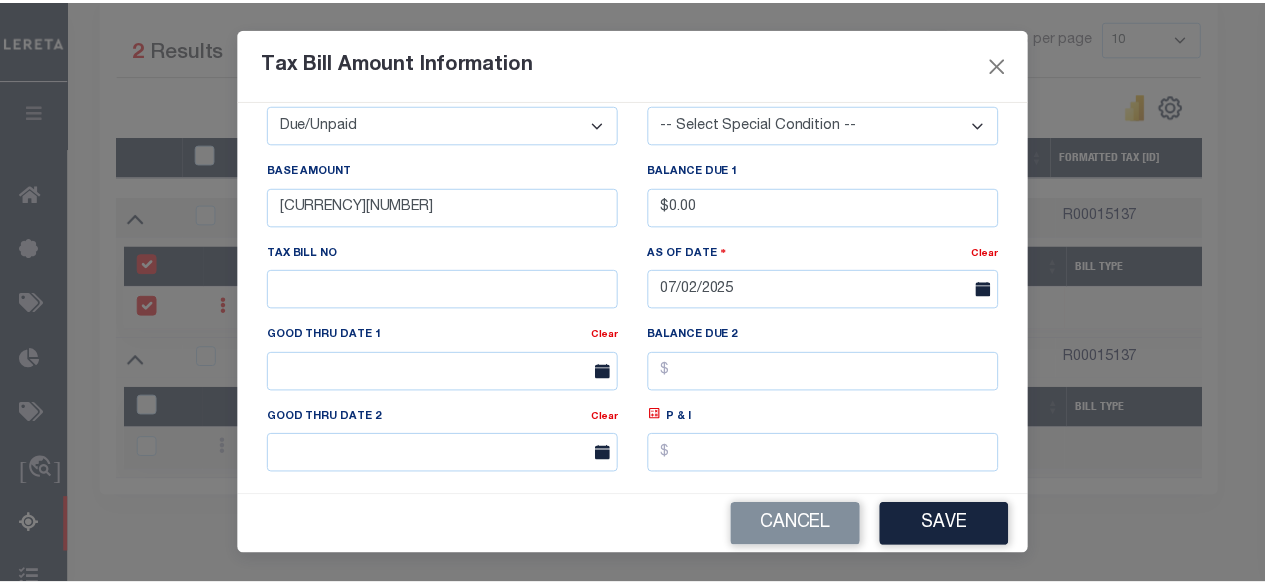 scroll, scrollTop: 206, scrollLeft: 0, axis: vertical 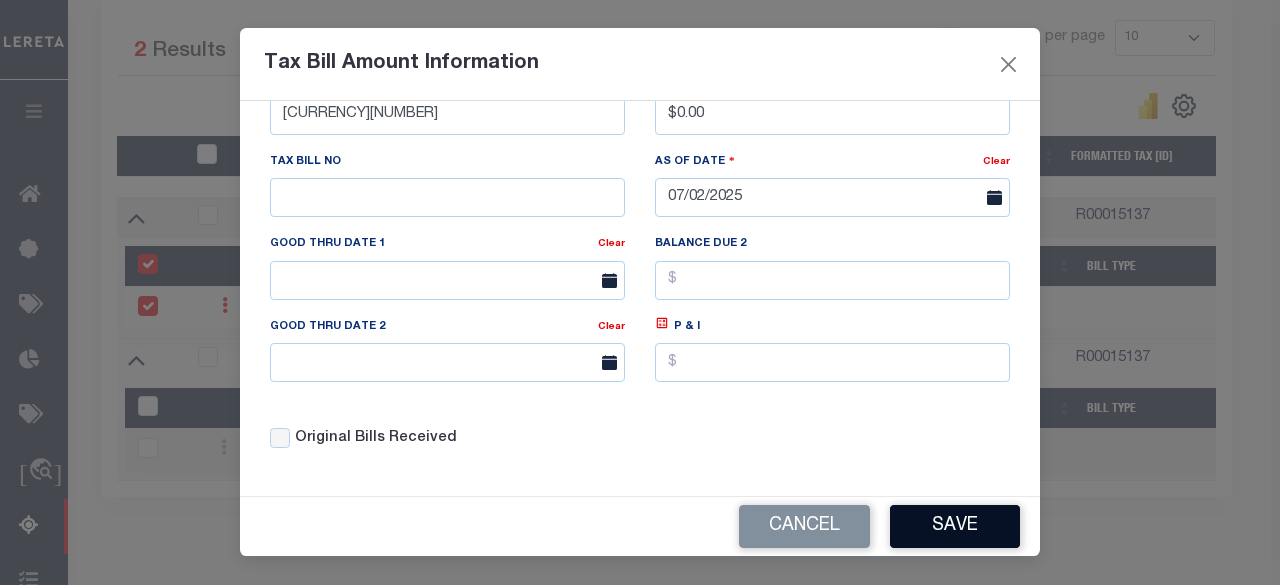 click on "Save" at bounding box center [955, 526] 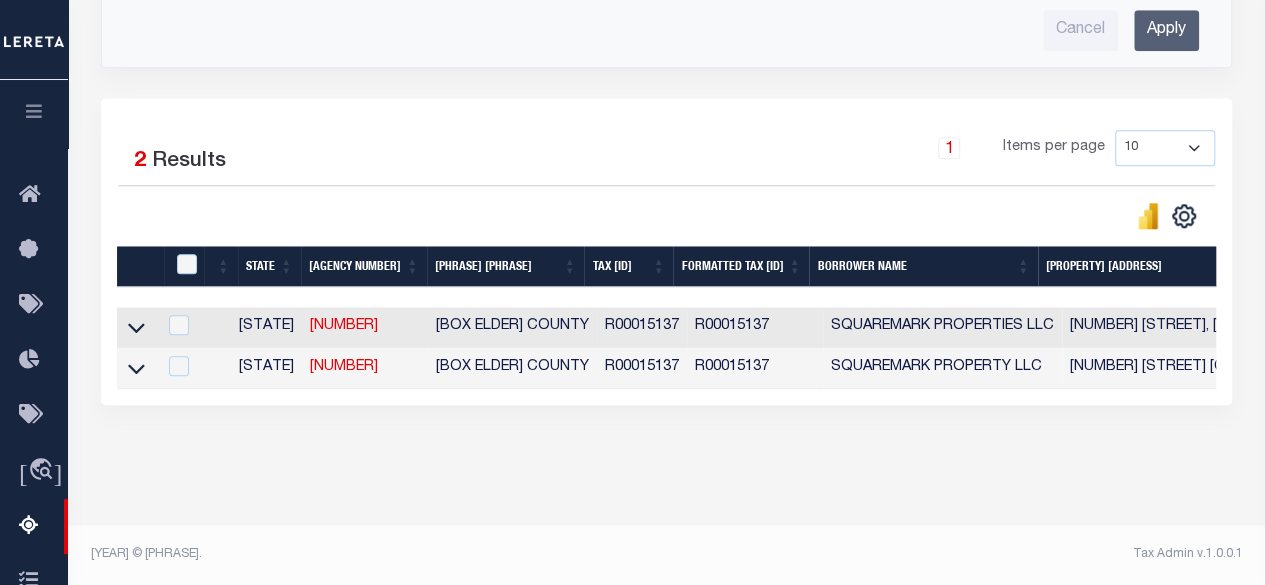 scroll, scrollTop: 892, scrollLeft: 0, axis: vertical 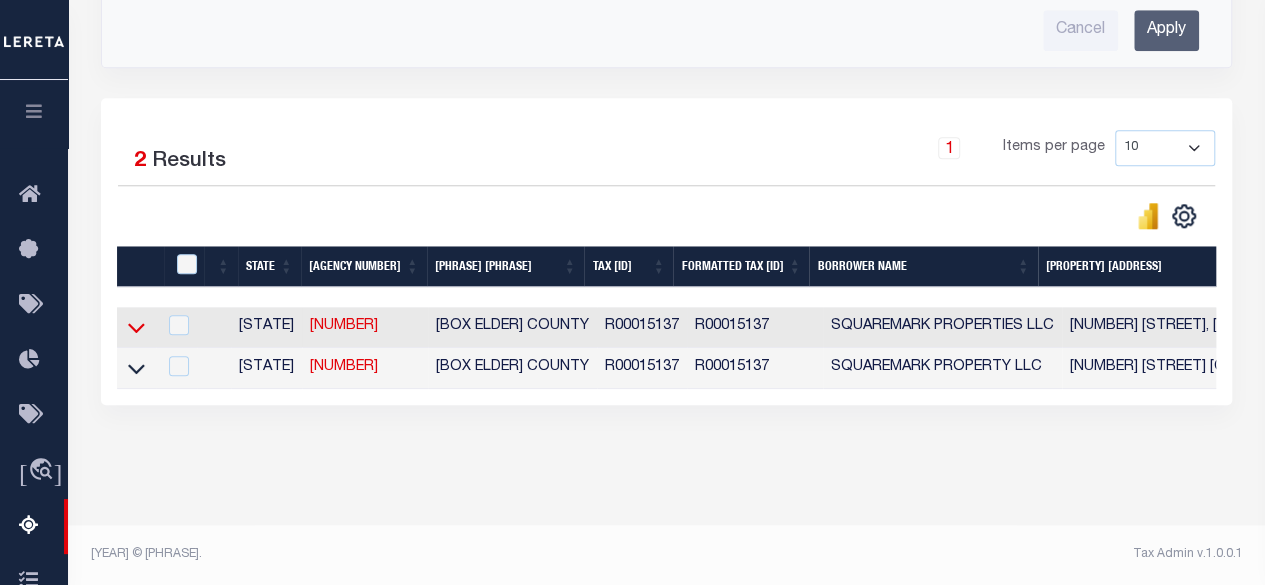 click at bounding box center [136, 328] 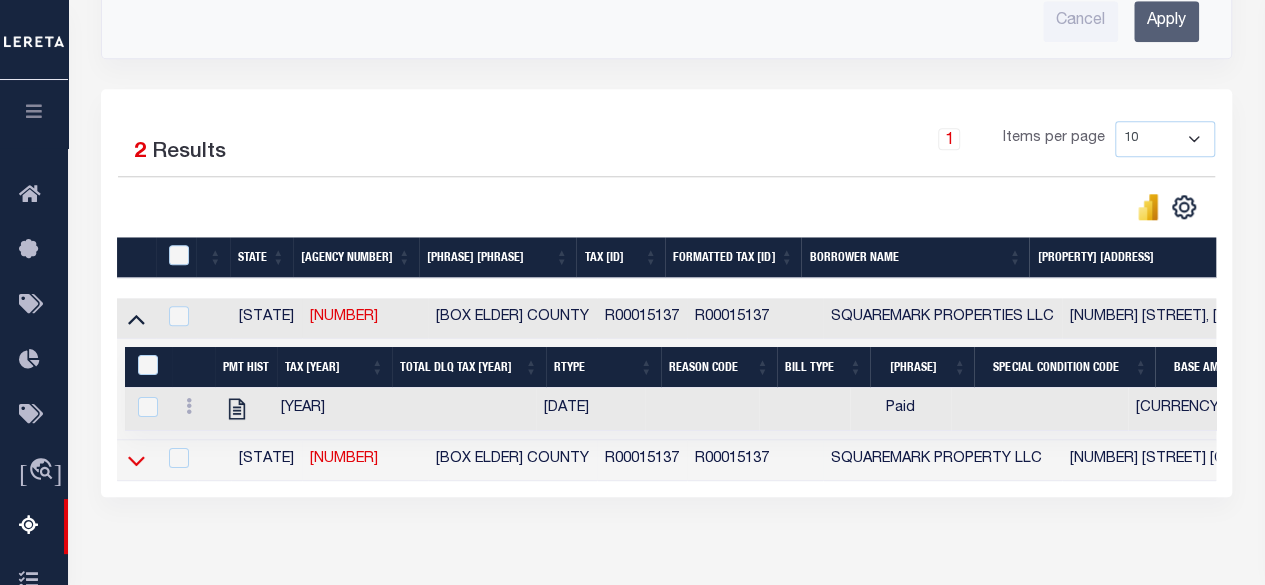 click at bounding box center (136, 461) 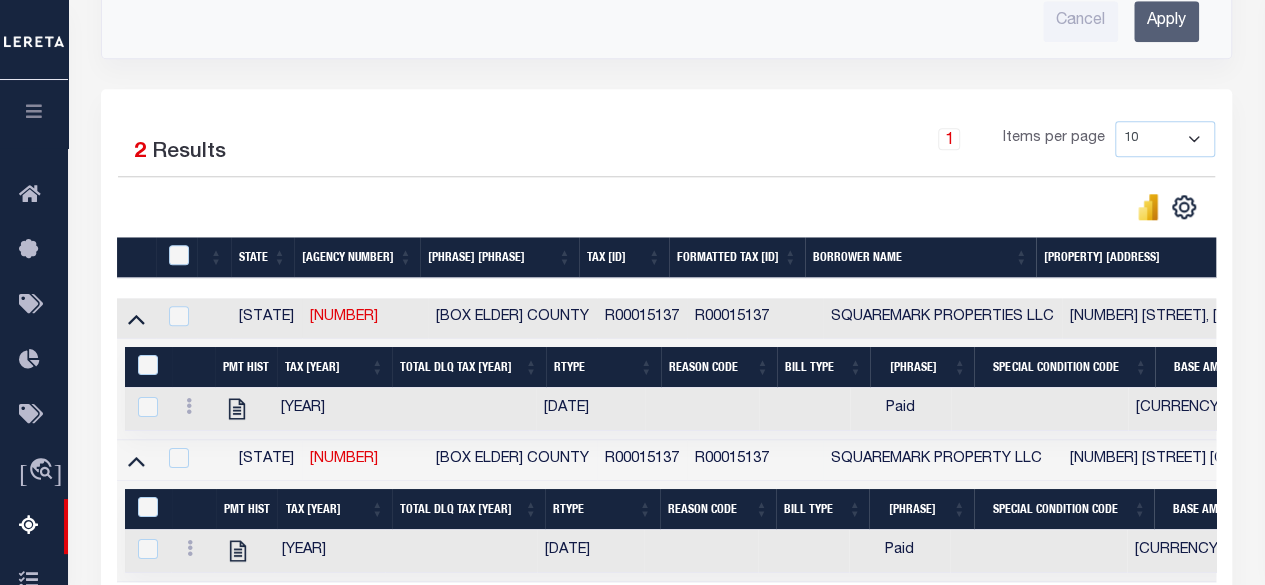scroll, scrollTop: 992, scrollLeft: 0, axis: vertical 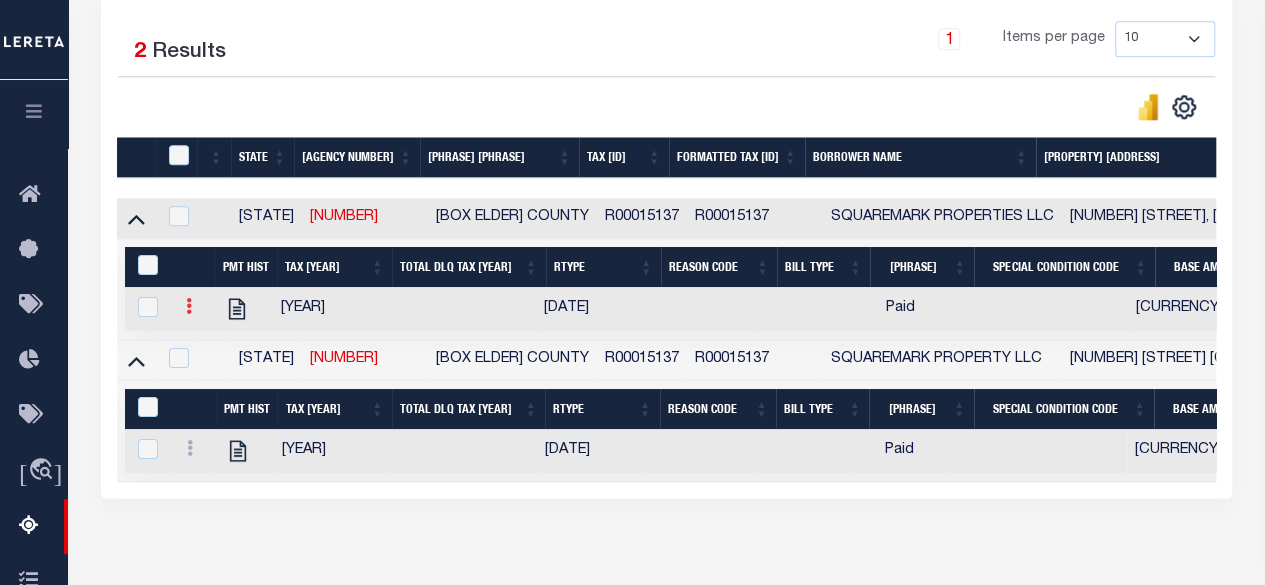 click at bounding box center (189, 306) 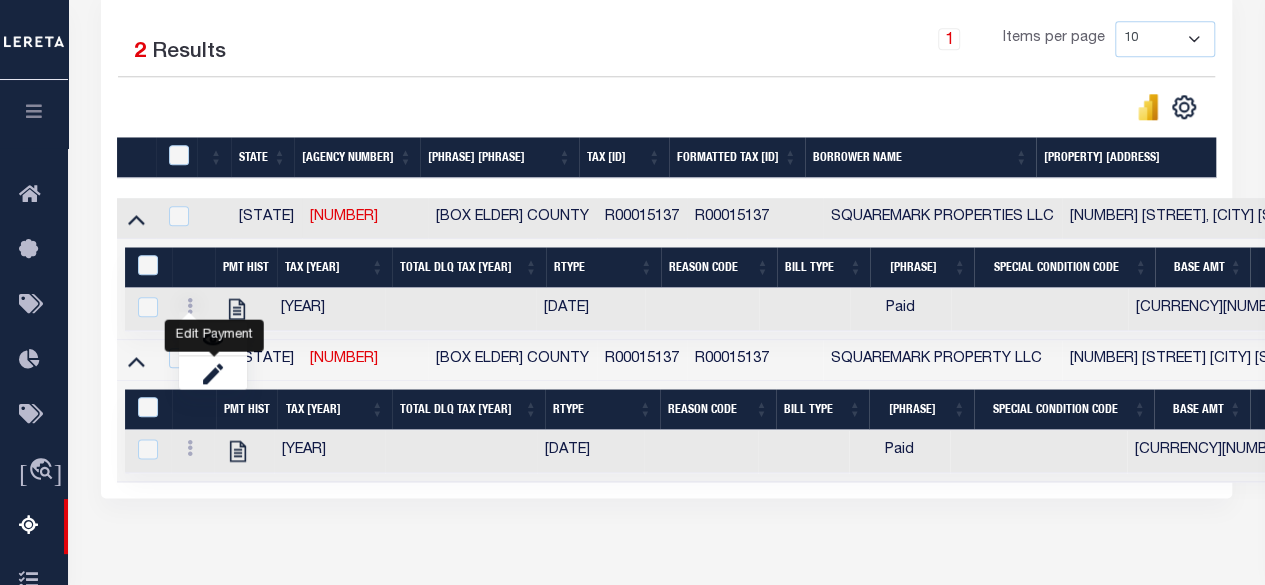 click on "Edit Payment" at bounding box center [214, 335] 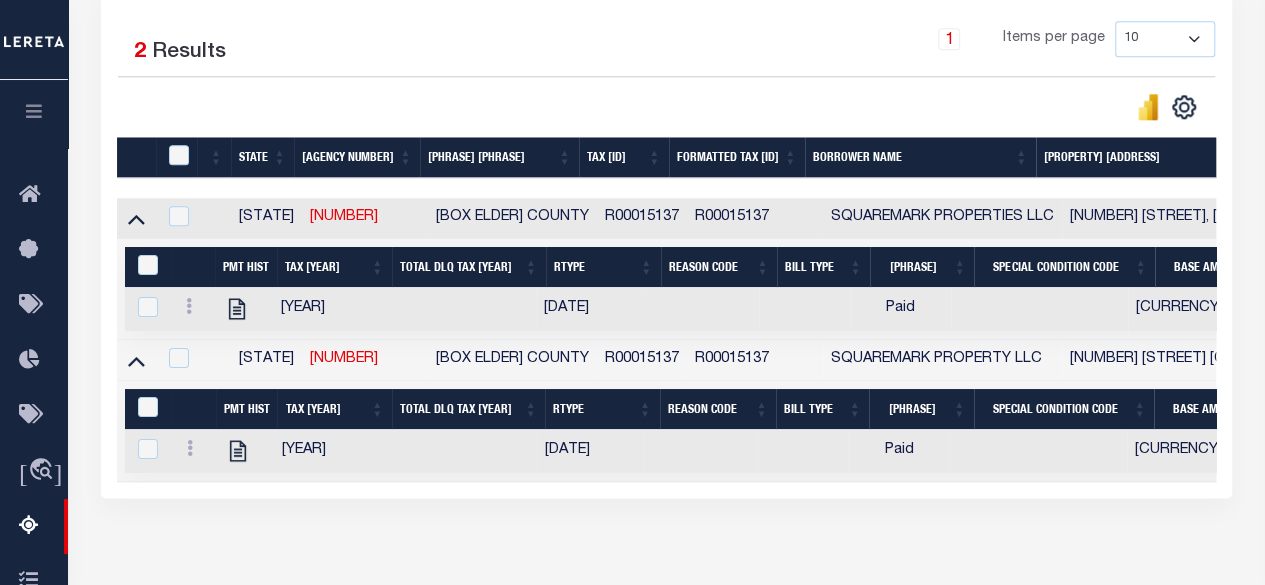 click on "Tax Line Detail" at bounding box center (215, 299) 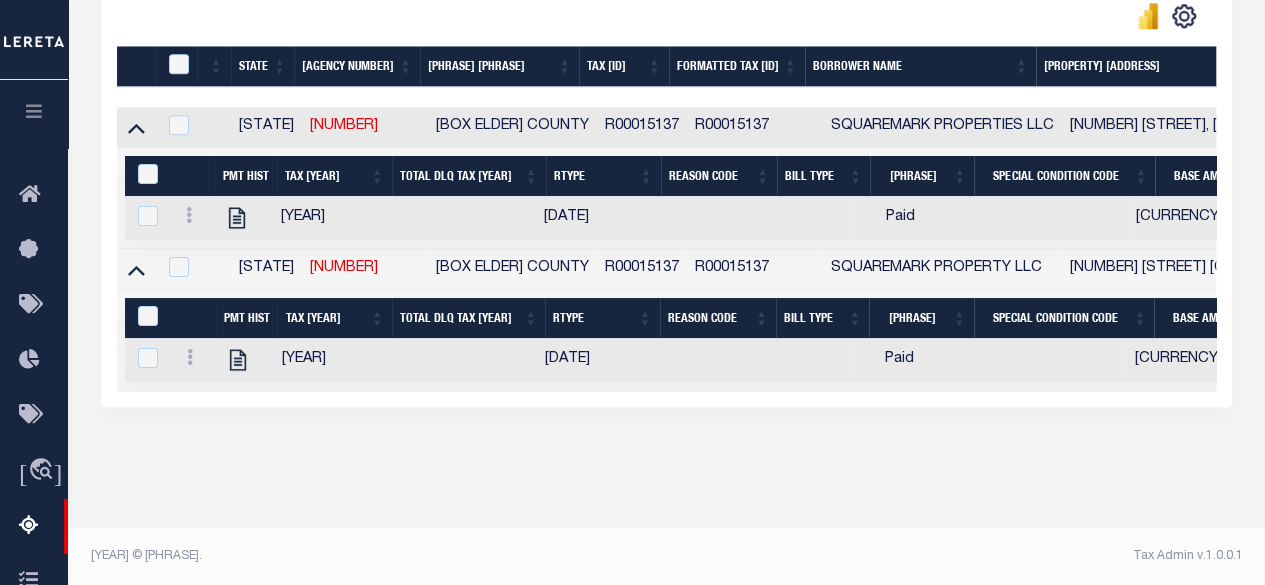 scroll, scrollTop: 1092, scrollLeft: 0, axis: vertical 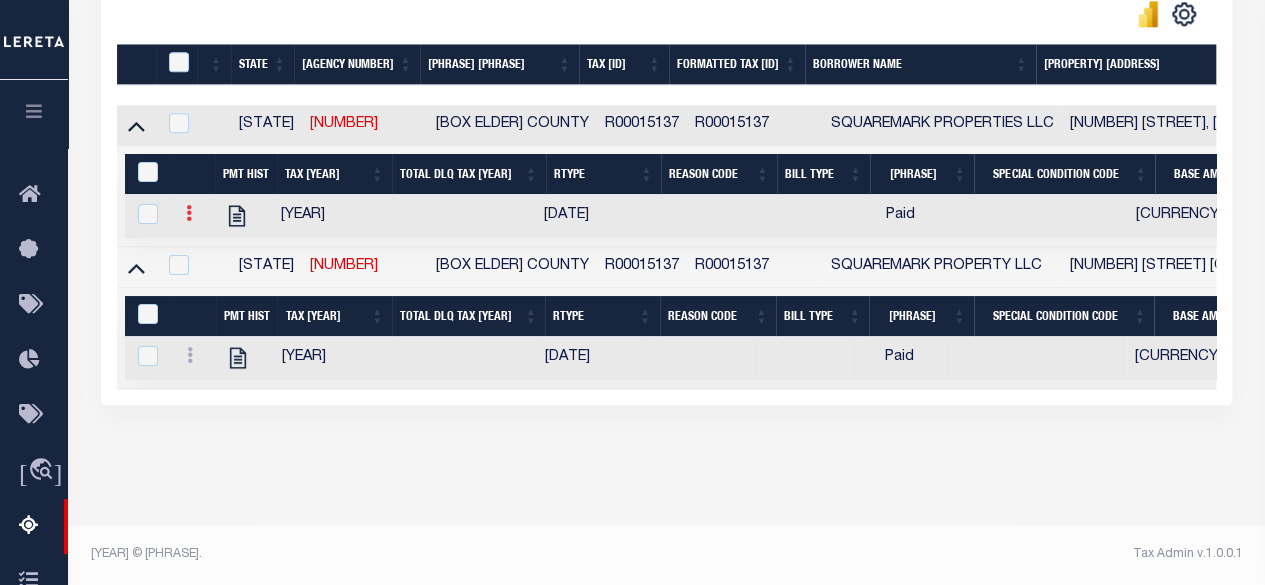 click at bounding box center [189, 213] 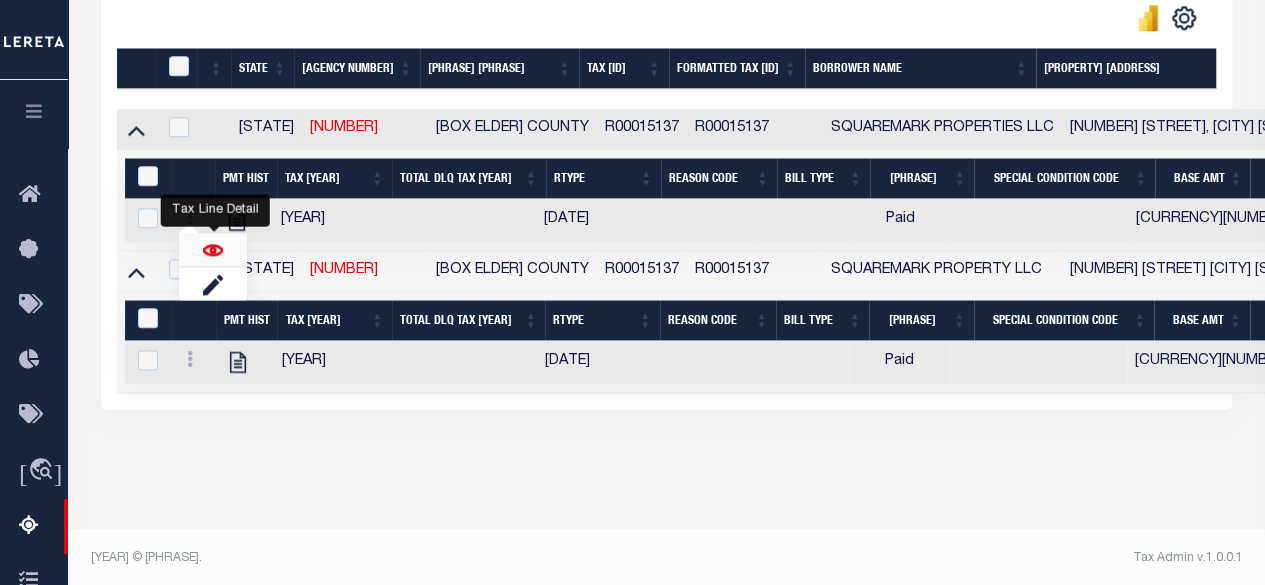 click at bounding box center [213, 250] 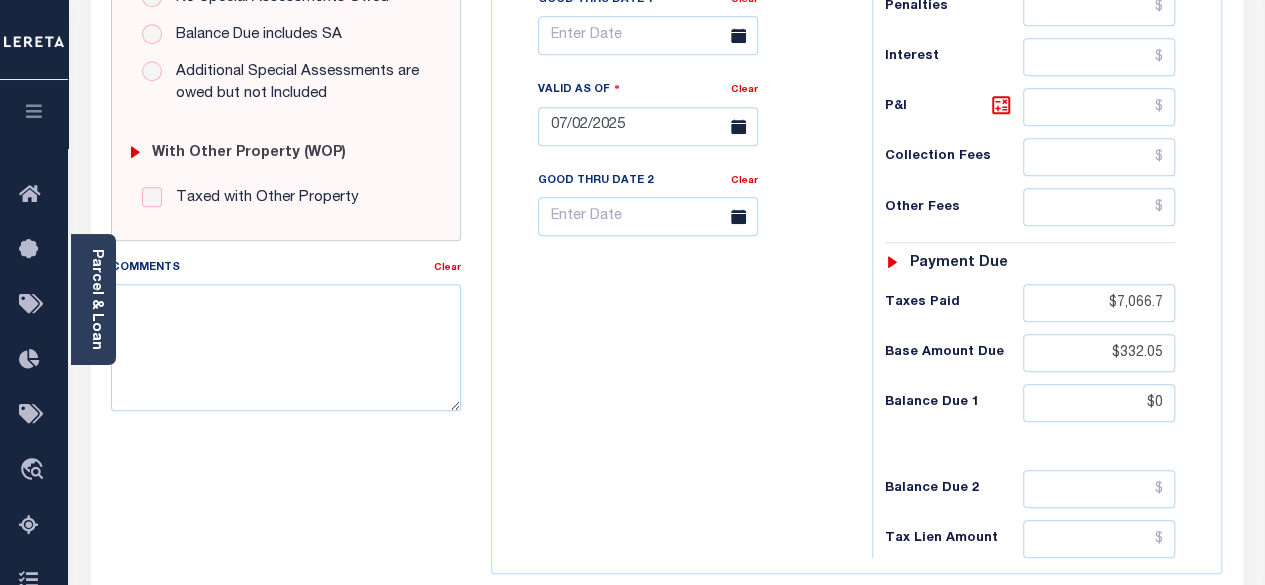scroll, scrollTop: 700, scrollLeft: 0, axis: vertical 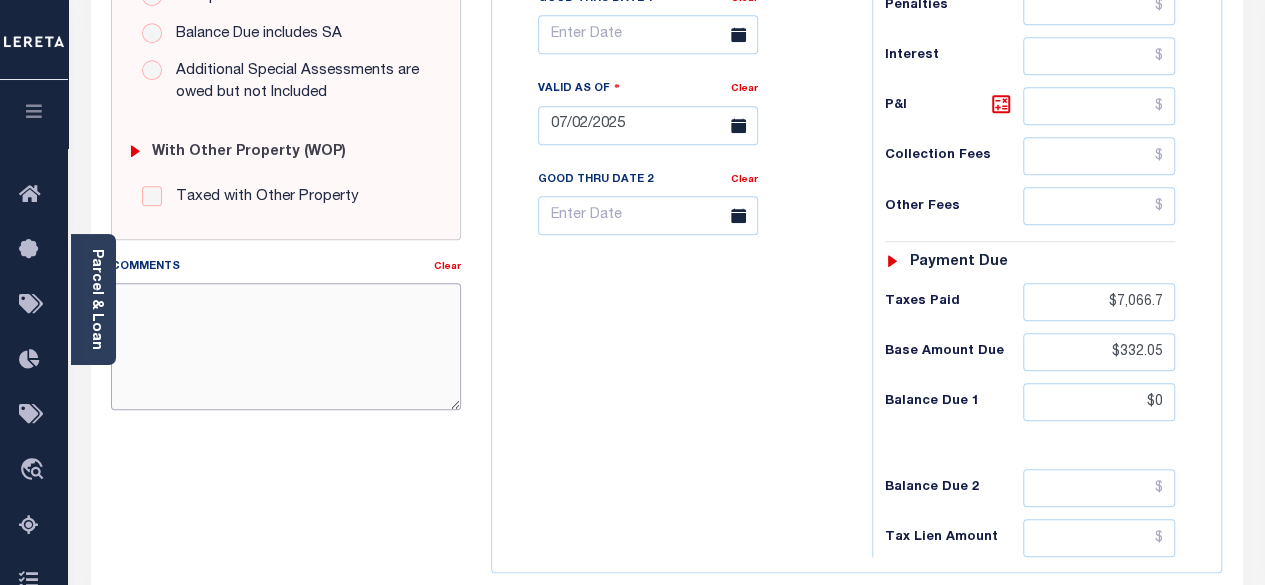click on "Comments" at bounding box center [286, 346] 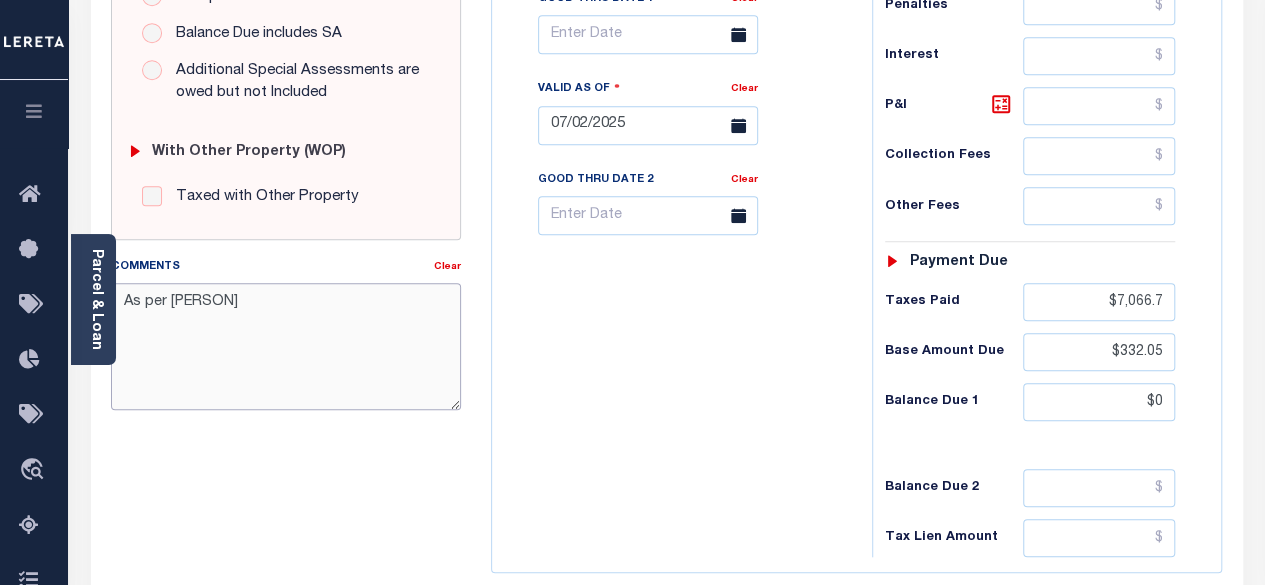 click on "As per sarah" at bounding box center (286, 346) 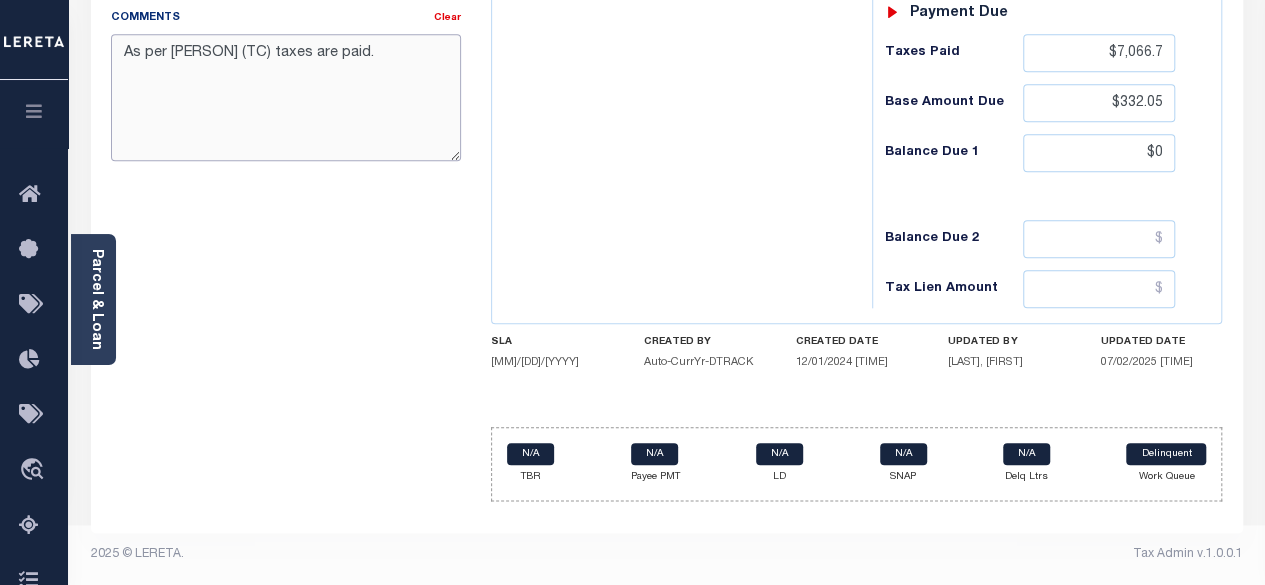 scroll, scrollTop: 1003, scrollLeft: 0, axis: vertical 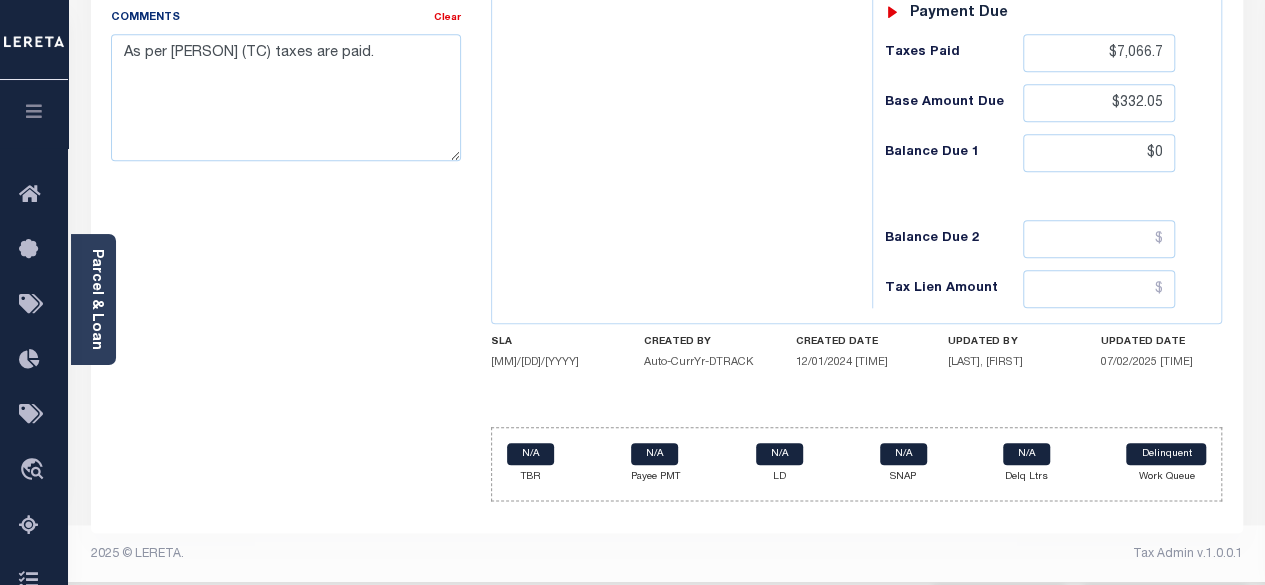 click on "PAYMENT
1
DOCUMENTS
AGENCY
DELINQUENT PAYEE" at bounding box center (667, -130) 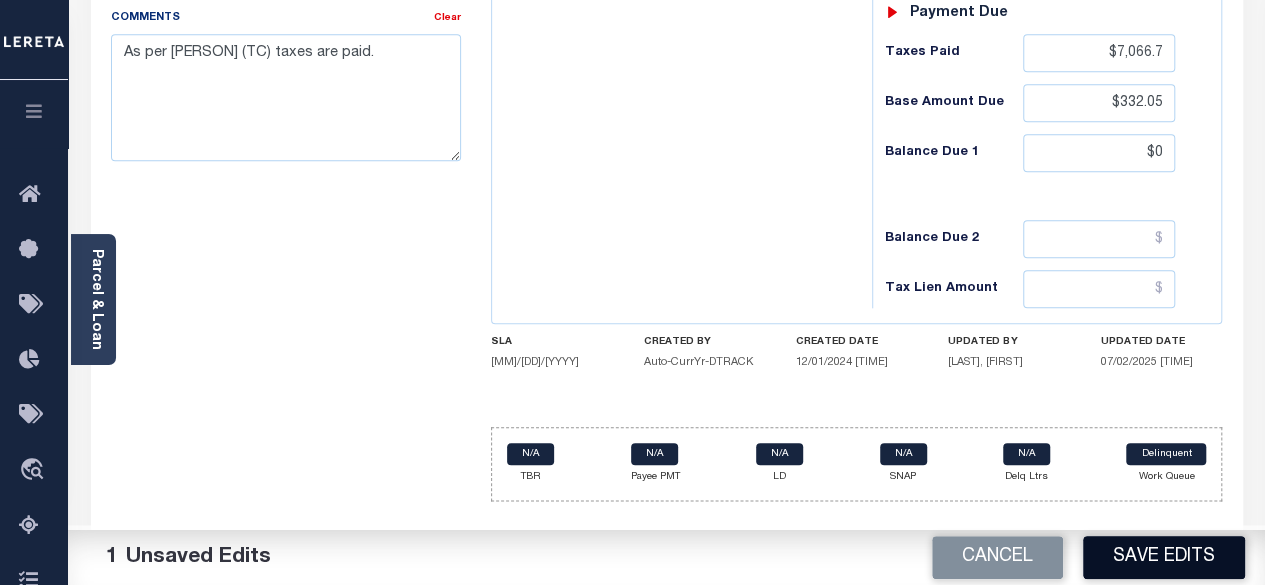 click on "Save Edits" at bounding box center (1164, 557) 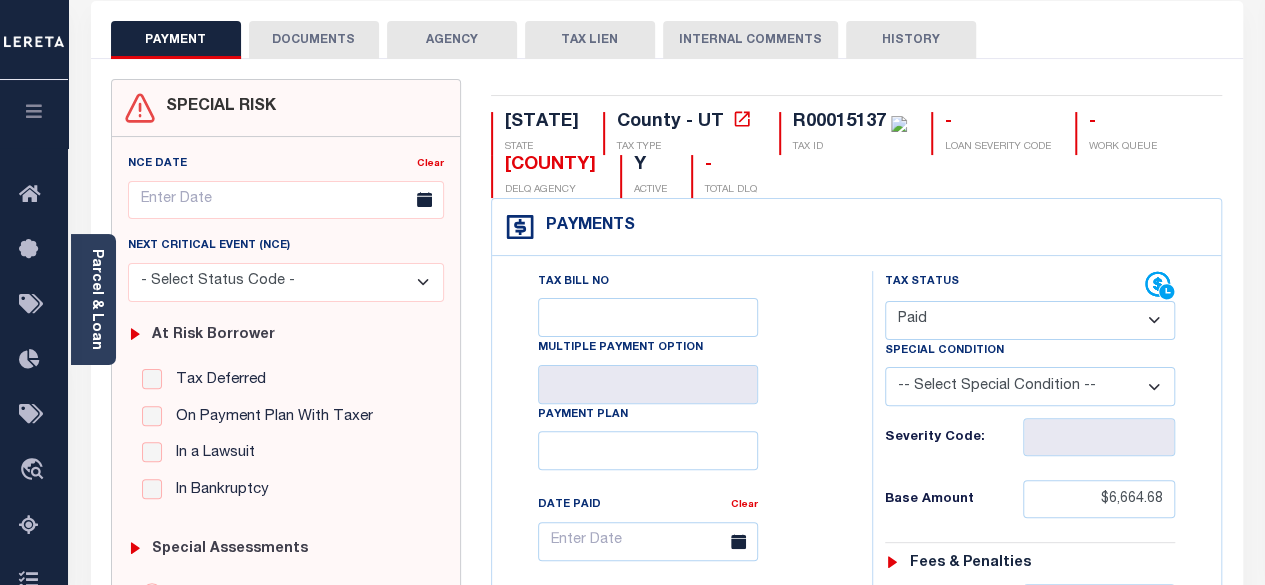 scroll, scrollTop: 0, scrollLeft: 0, axis: both 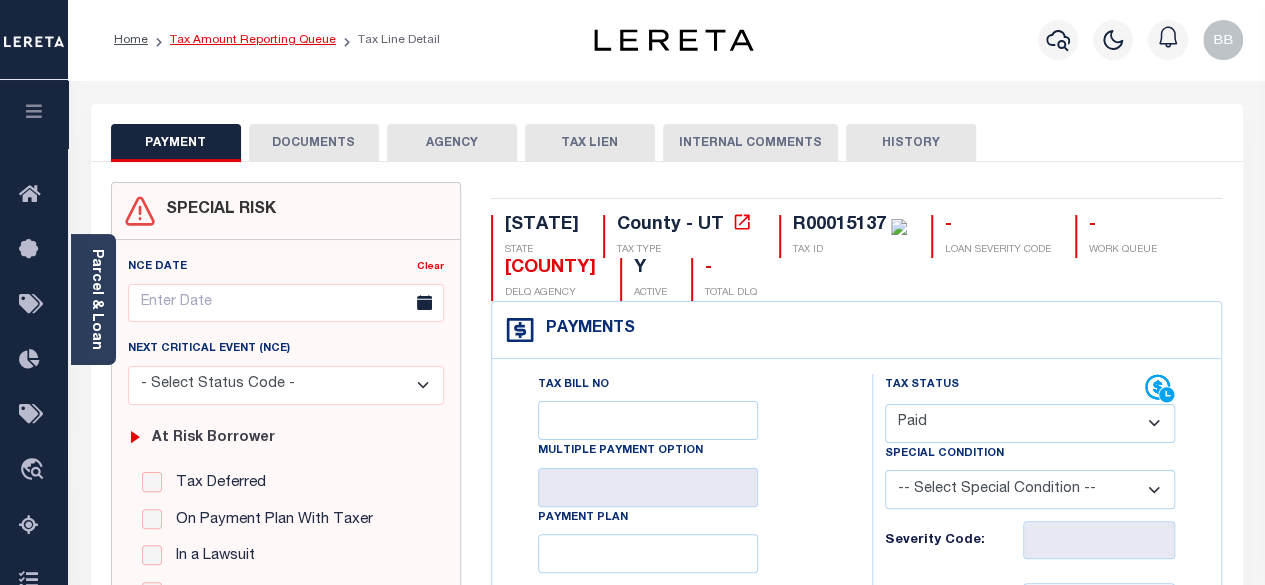 click on "Tax Amount Reporting Queue" at bounding box center [253, 40] 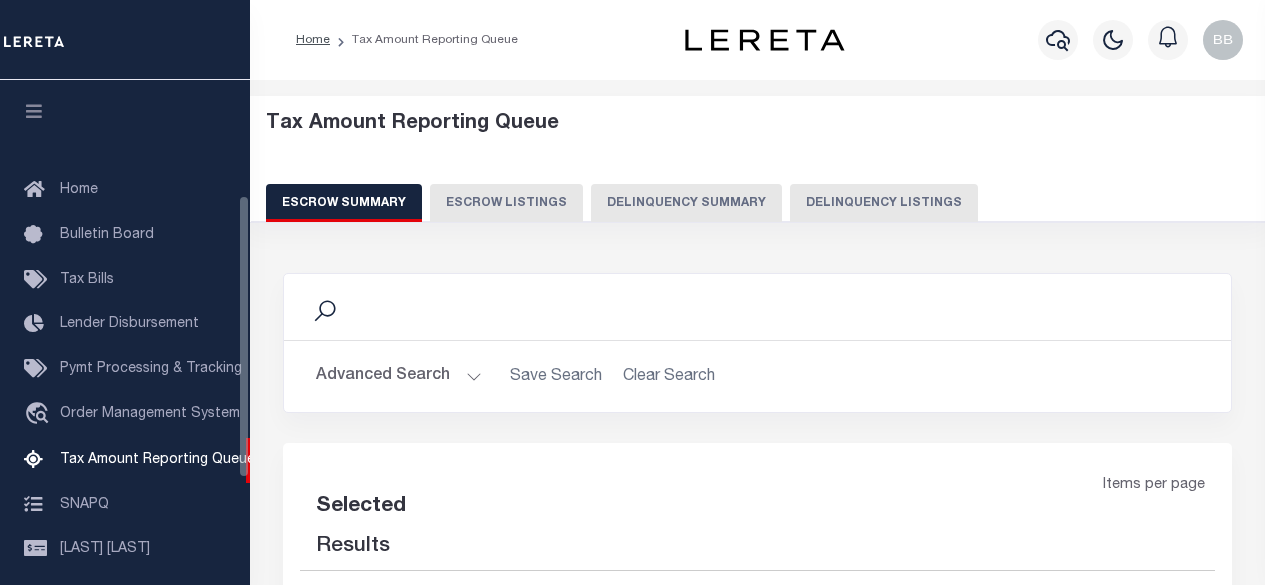 scroll, scrollTop: 0, scrollLeft: 0, axis: both 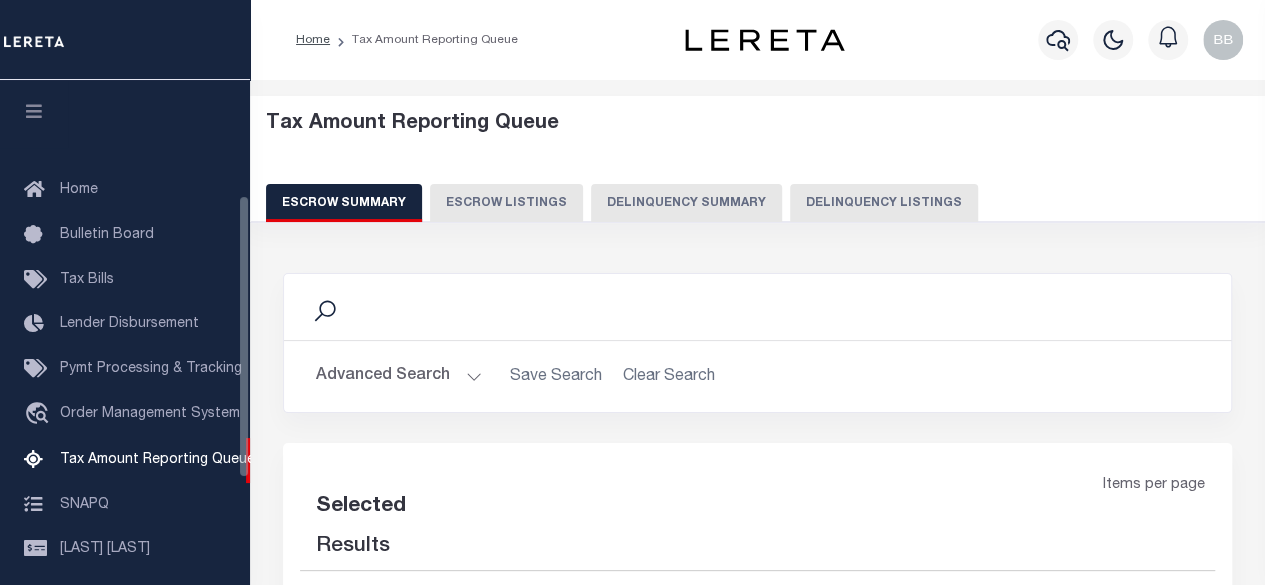 click on "Delinquency Listings" at bounding box center (884, 203) 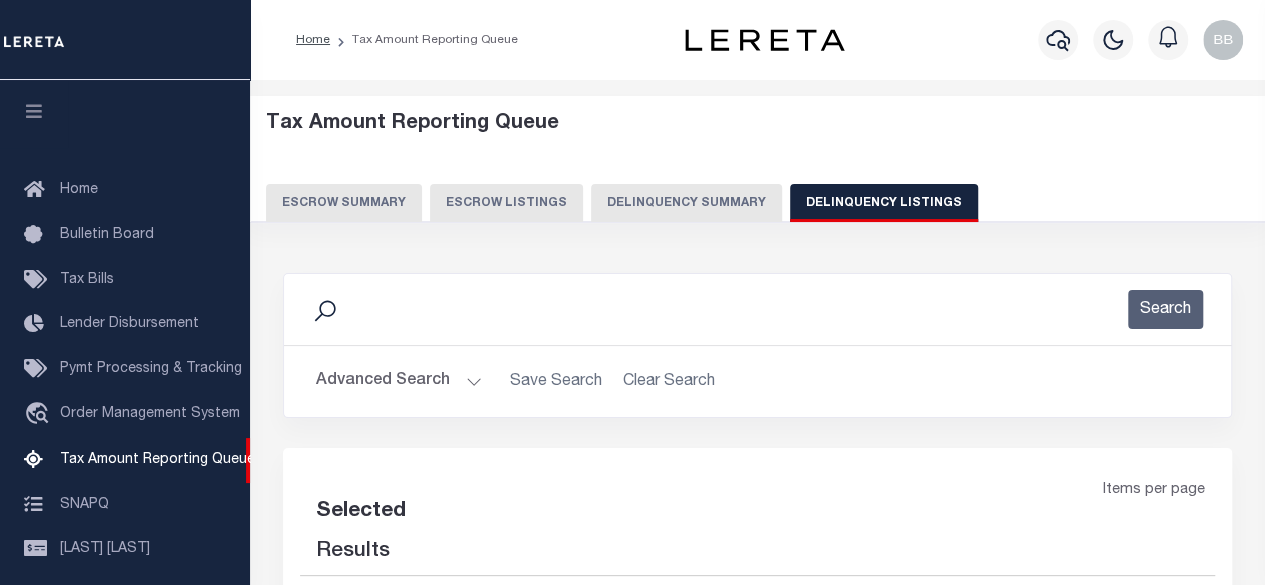 scroll, scrollTop: 204, scrollLeft: 0, axis: vertical 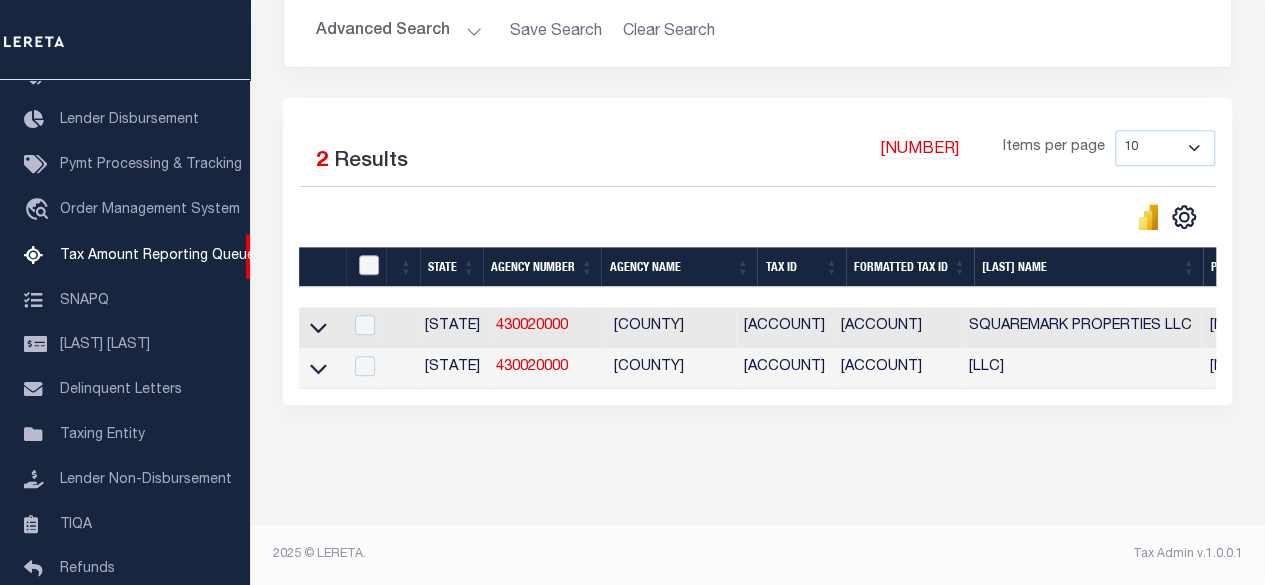 click at bounding box center (369, 265) 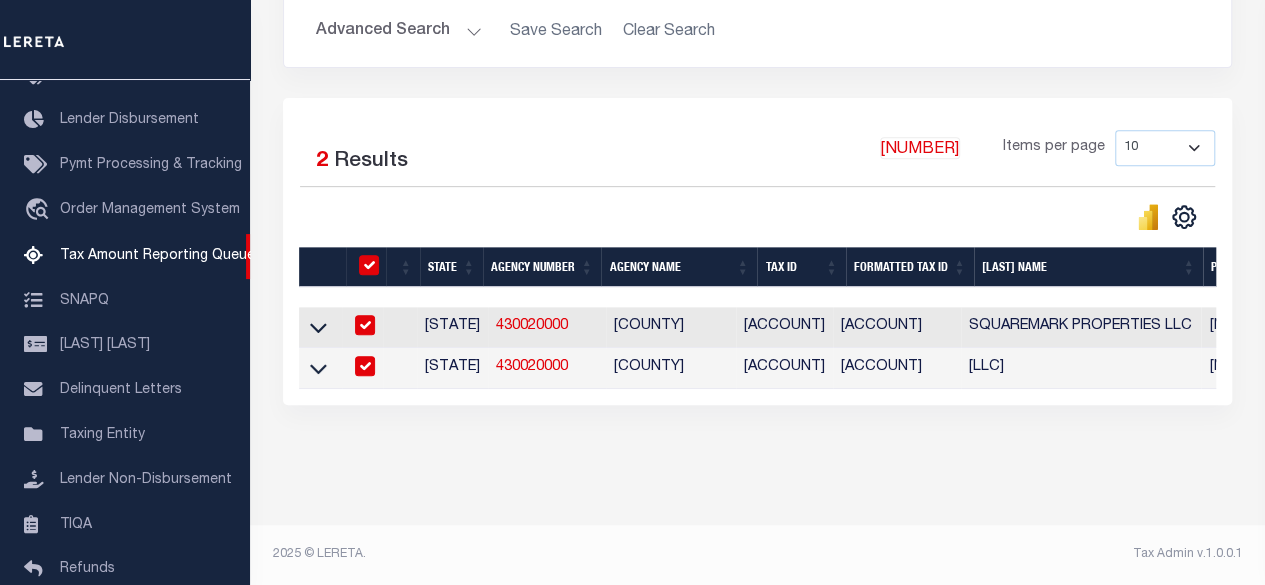 checkbox on "true" 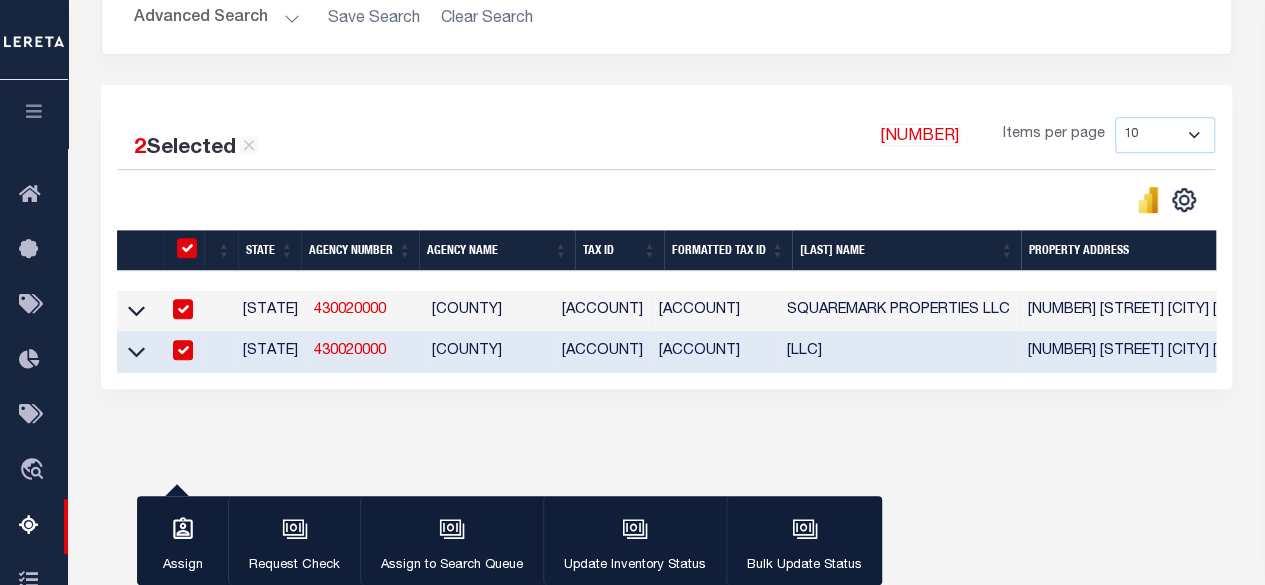 scroll, scrollTop: 360, scrollLeft: 0, axis: vertical 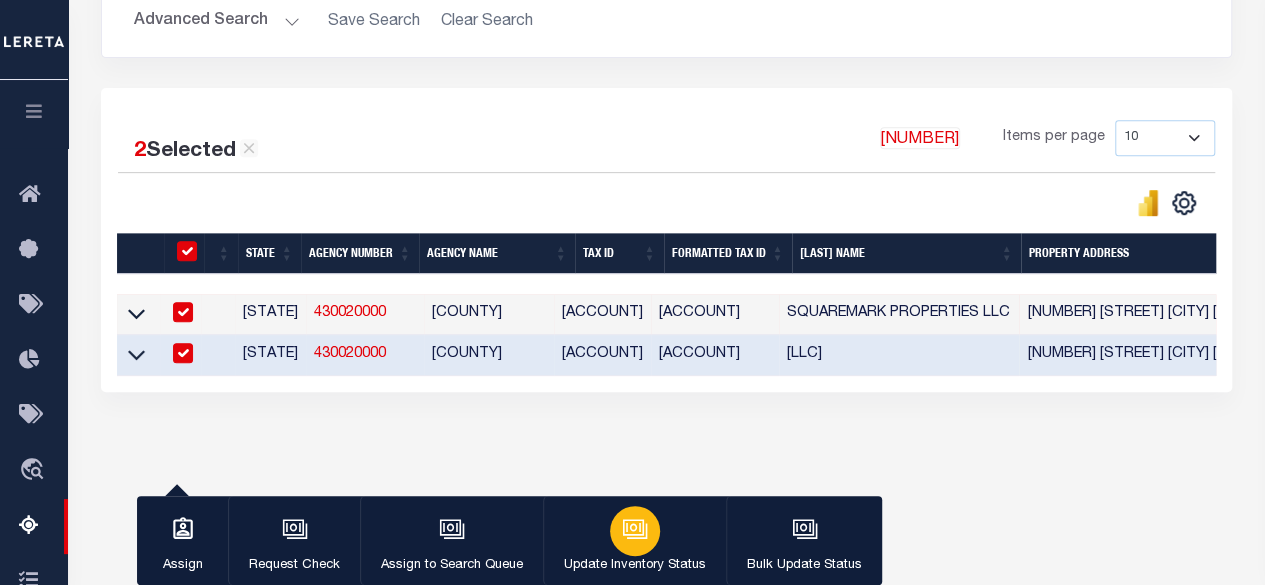 click at bounding box center [635, 529] 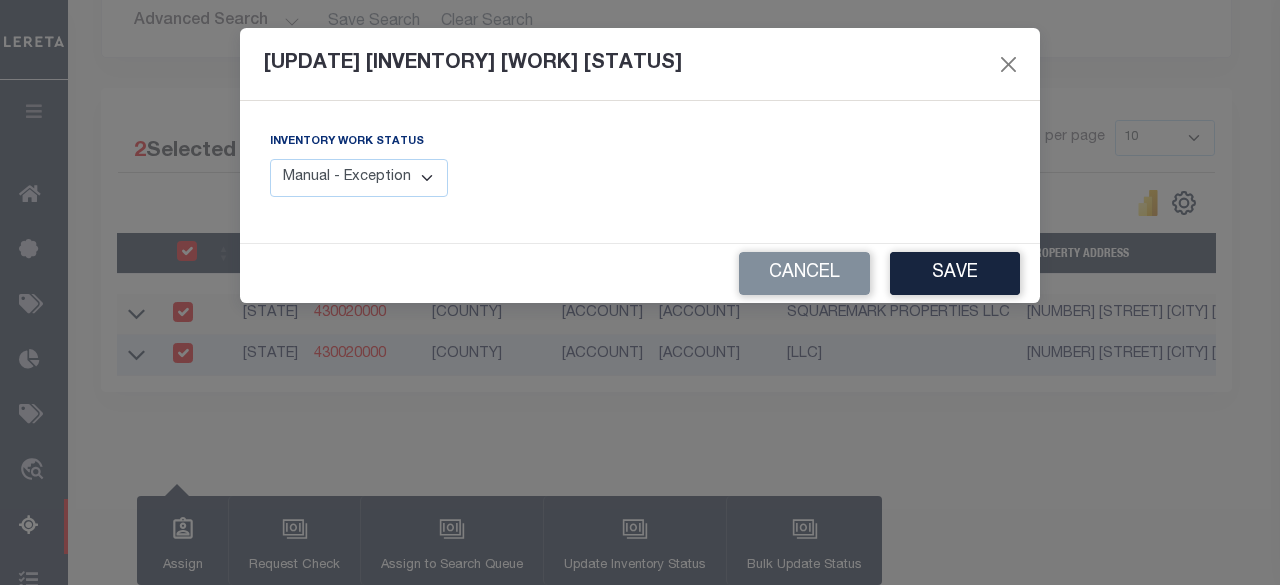 click on "Manual - Exception
Pended - Awaiting Search
Late Add Exception
Completed" at bounding box center [359, 178] 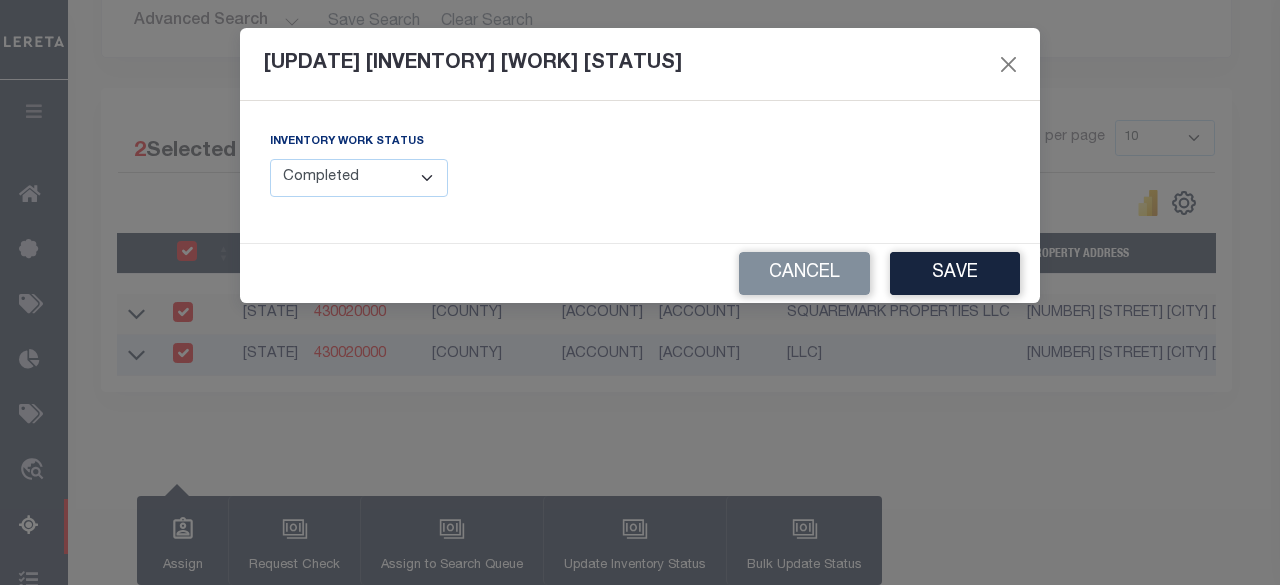 click on "Manual - Exception
Pended - Awaiting Search
Late Add Exception
Completed" at bounding box center [359, 178] 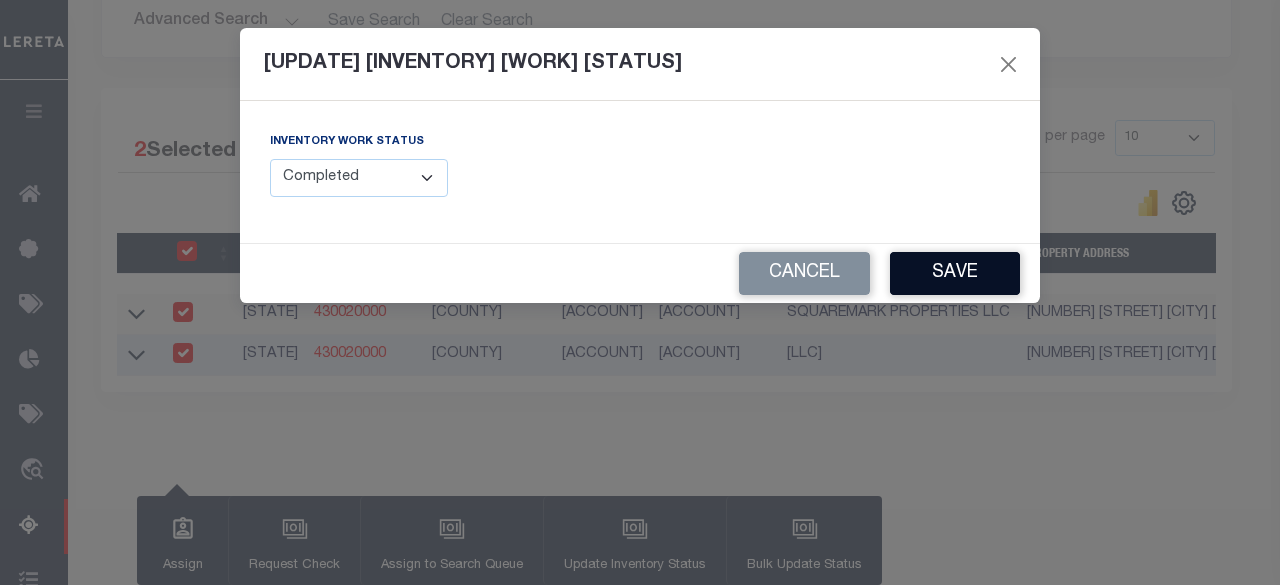 click on "Save" at bounding box center (955, 273) 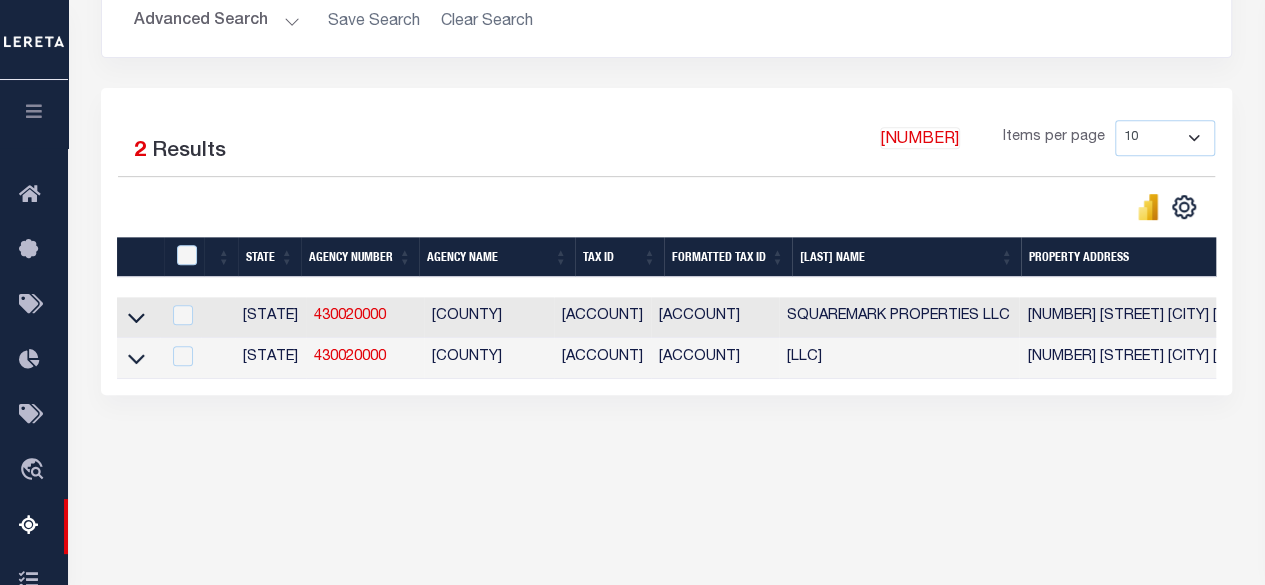 scroll, scrollTop: 0, scrollLeft: 522, axis: horizontal 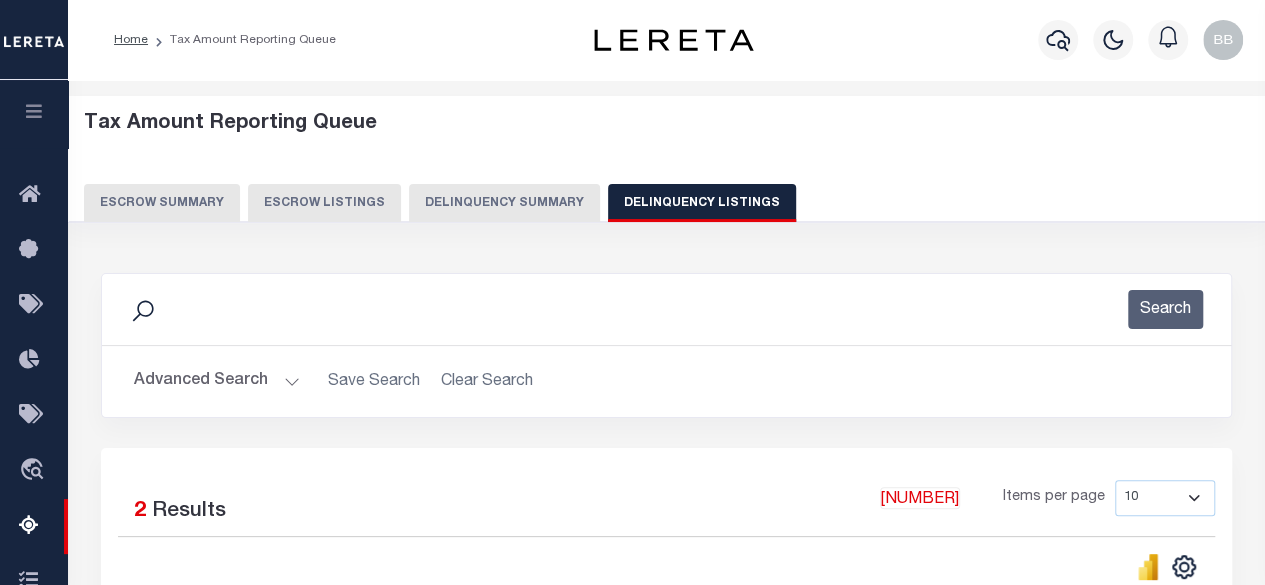 click on "Advanced Search" at bounding box center [217, 381] 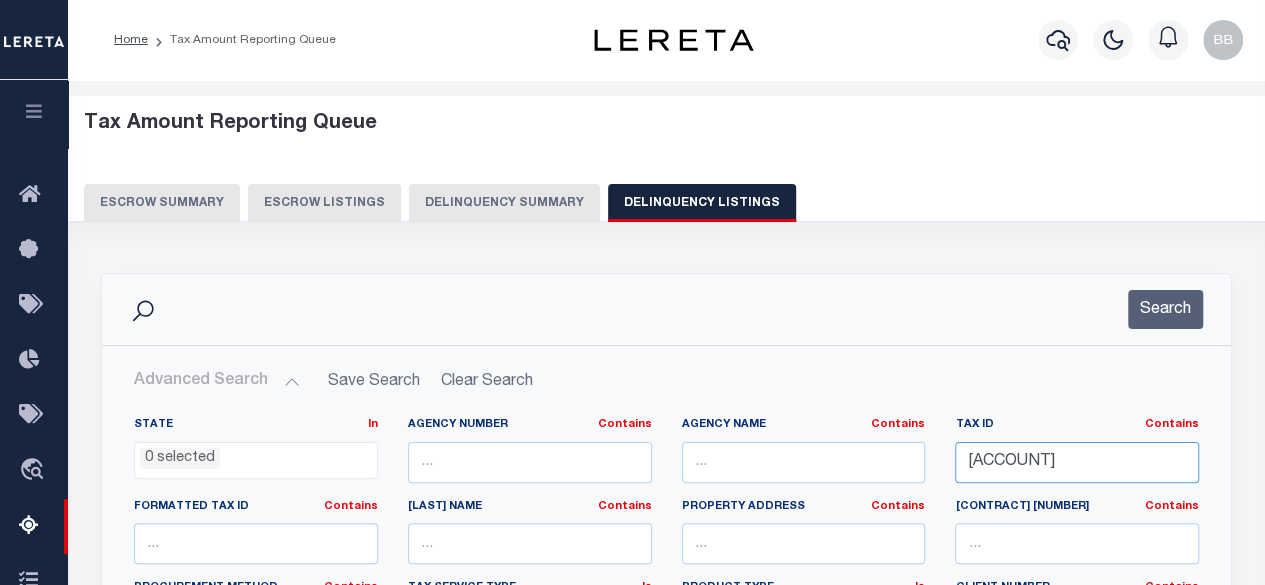 click on "R00015137" at bounding box center [1077, 462] 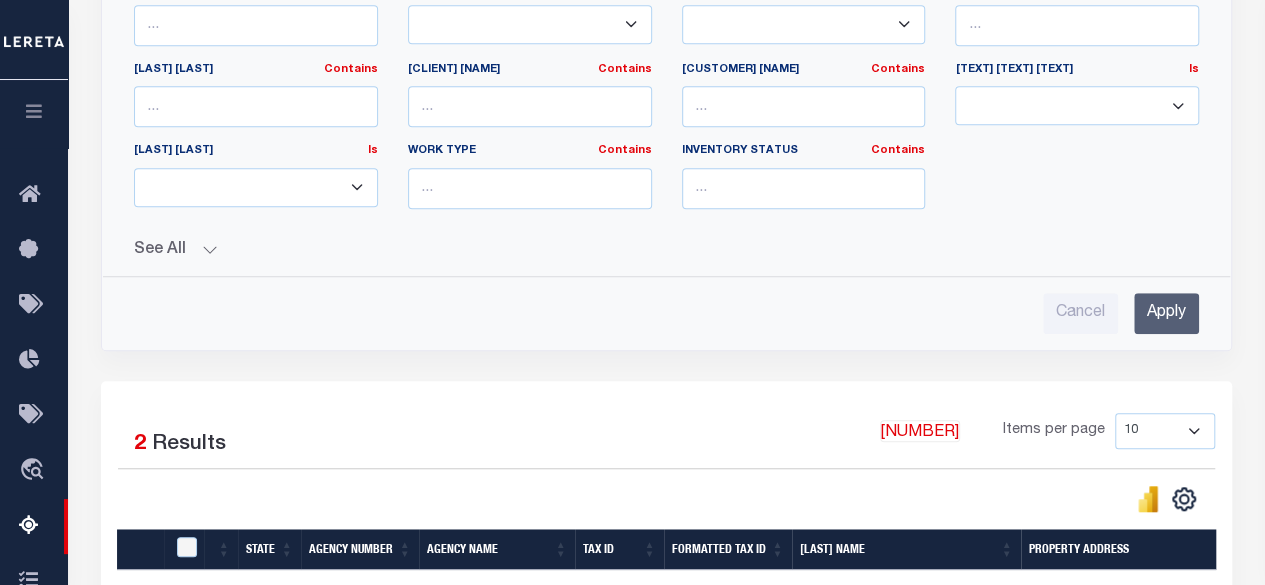 type on "[NUMBER]" 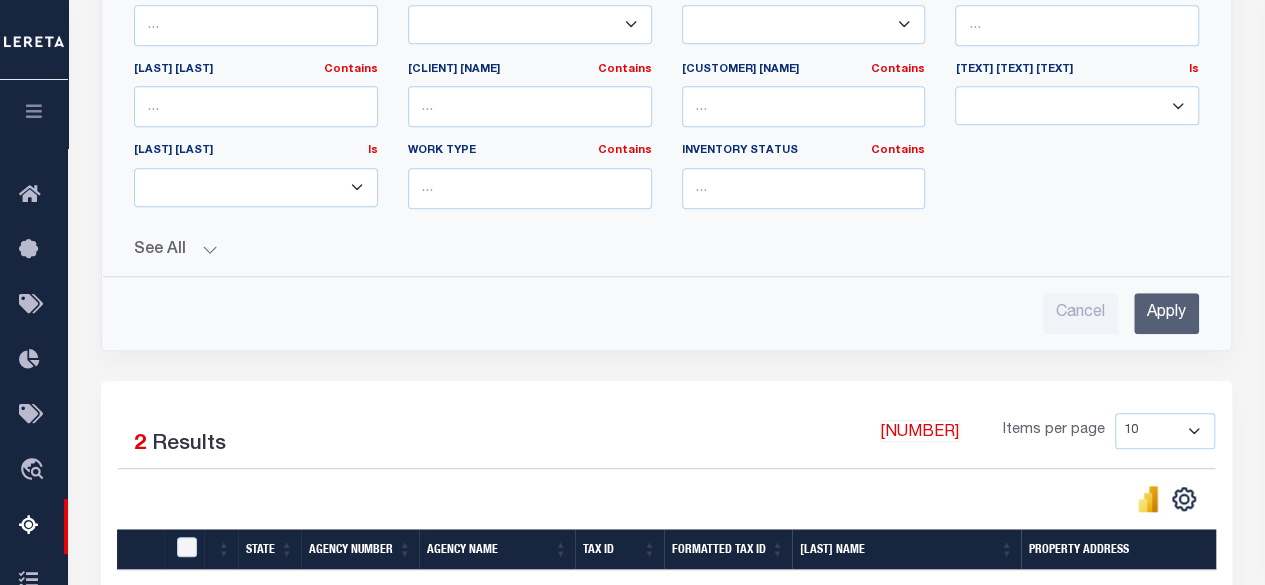 click on "Apply" at bounding box center (1166, 313) 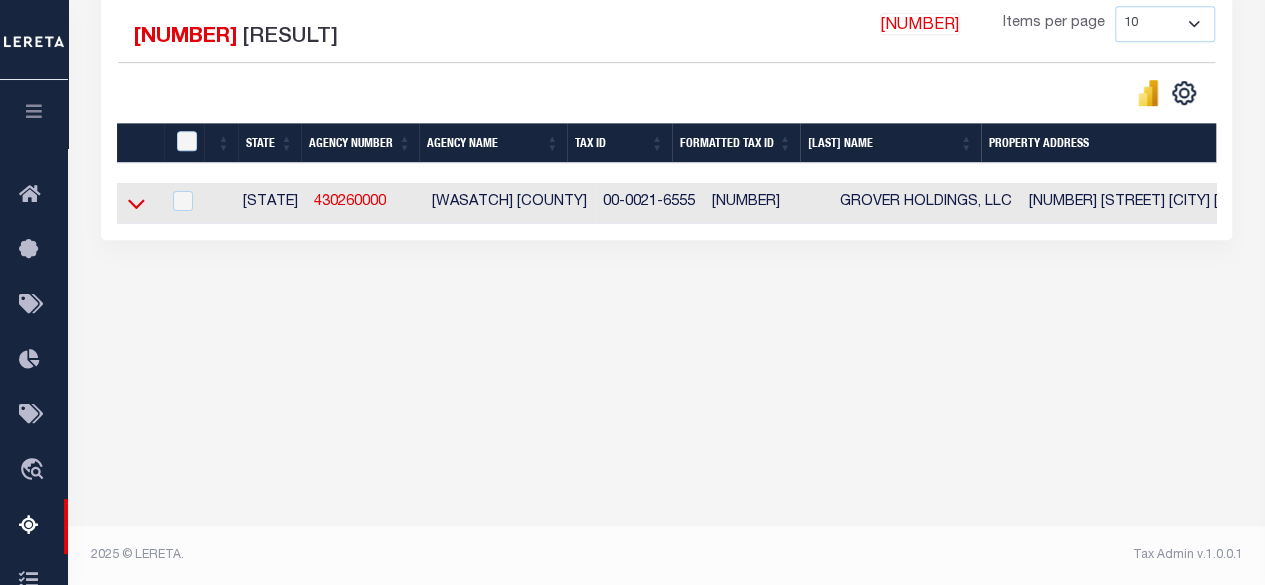 click at bounding box center (136, 203) 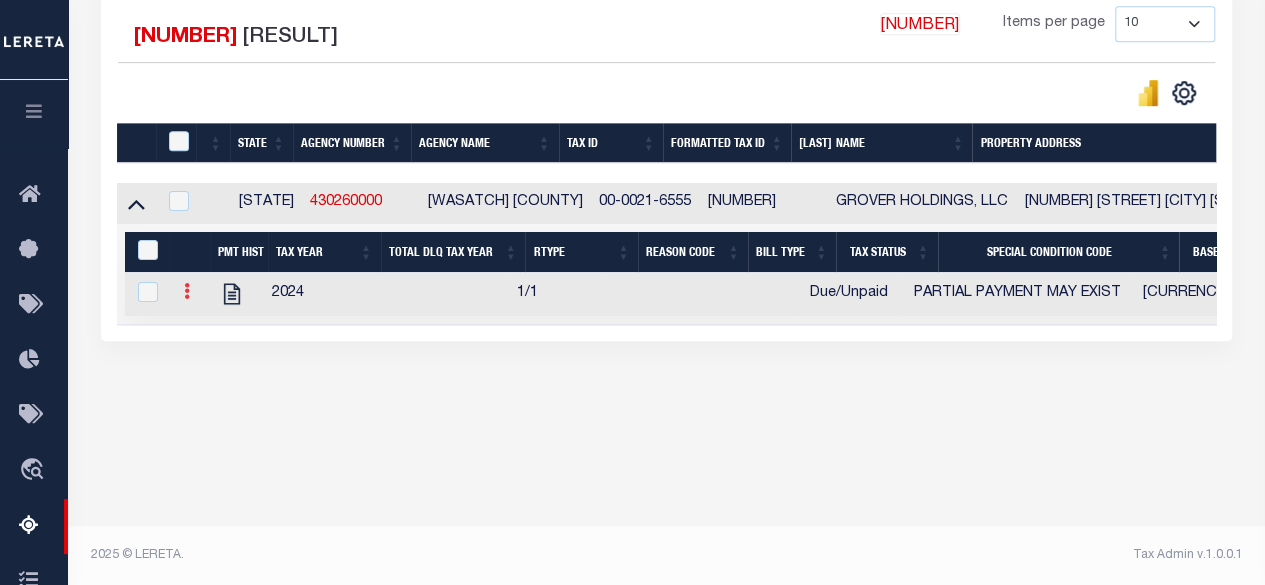 click at bounding box center [187, 291] 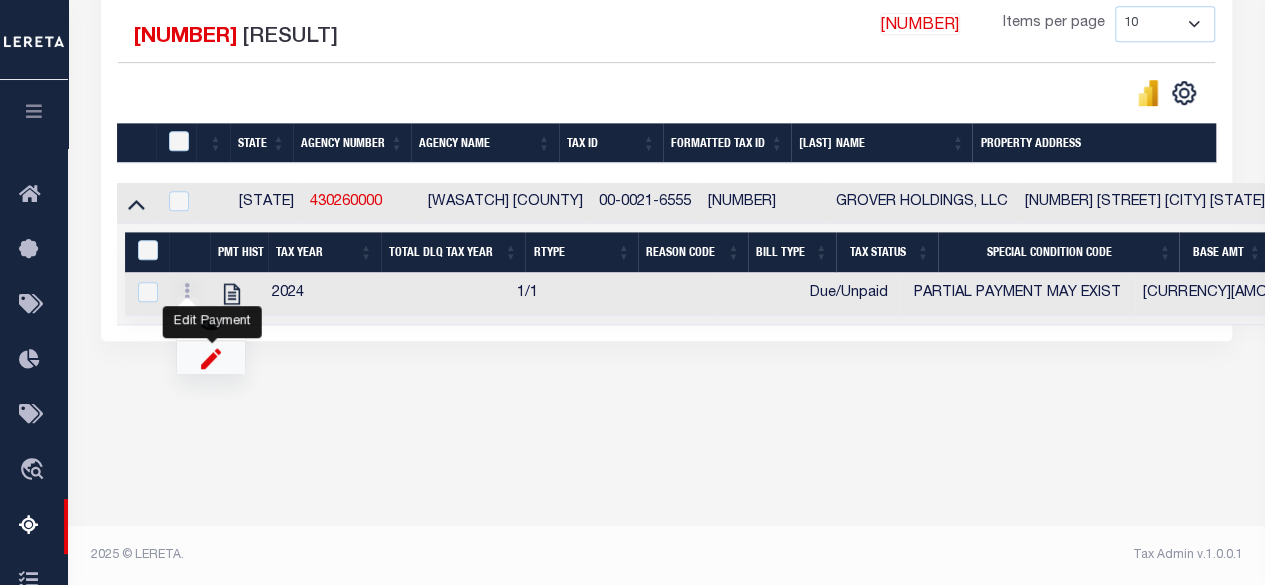 click at bounding box center [211, 357] 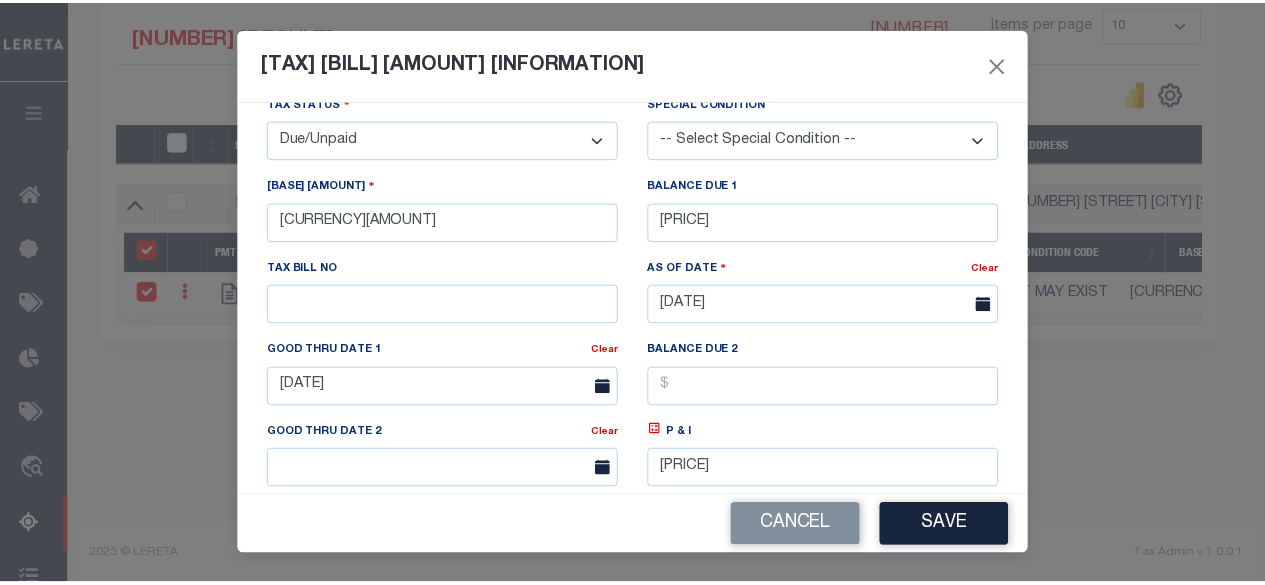 scroll, scrollTop: 100, scrollLeft: 0, axis: vertical 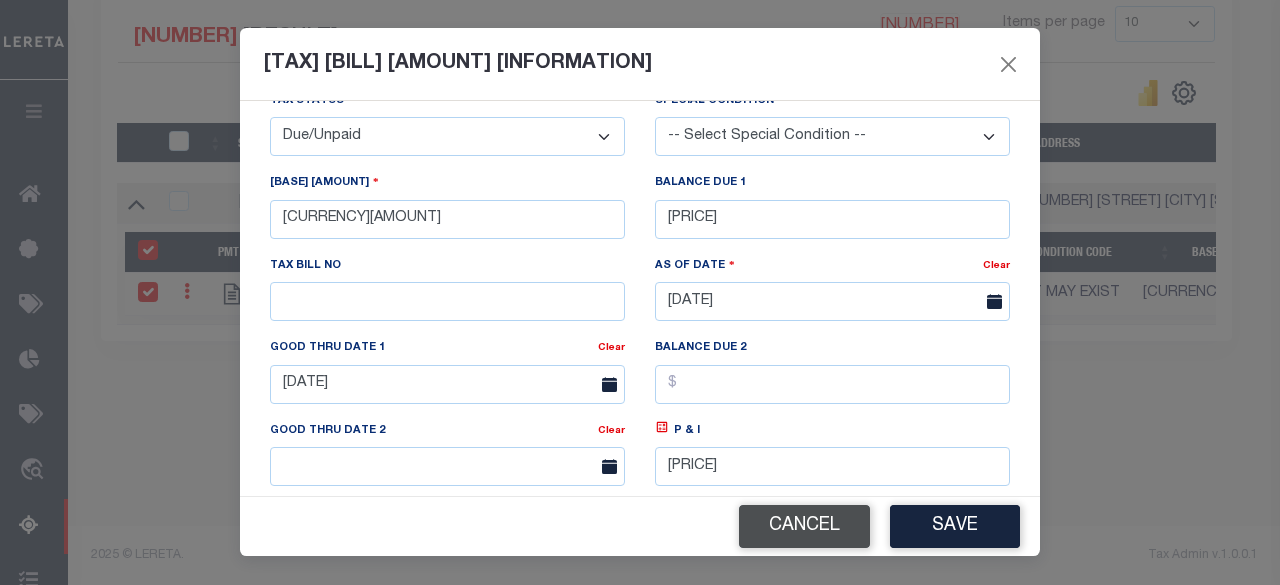 click on "Cancel" at bounding box center [804, 526] 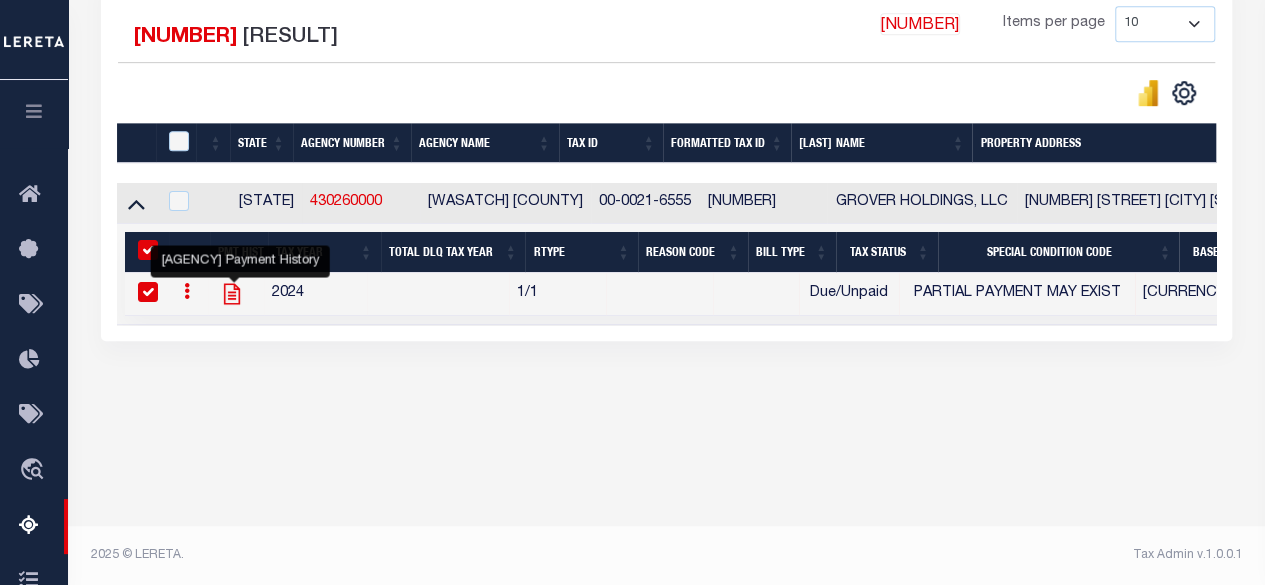 click at bounding box center (232, 294) 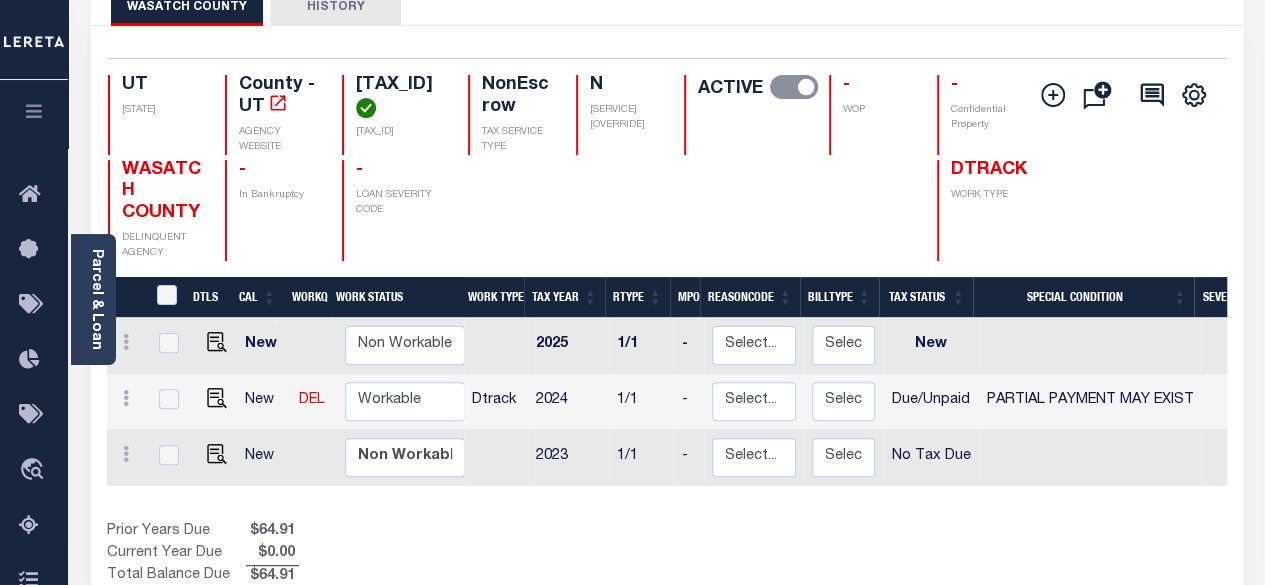 scroll, scrollTop: 200, scrollLeft: 0, axis: vertical 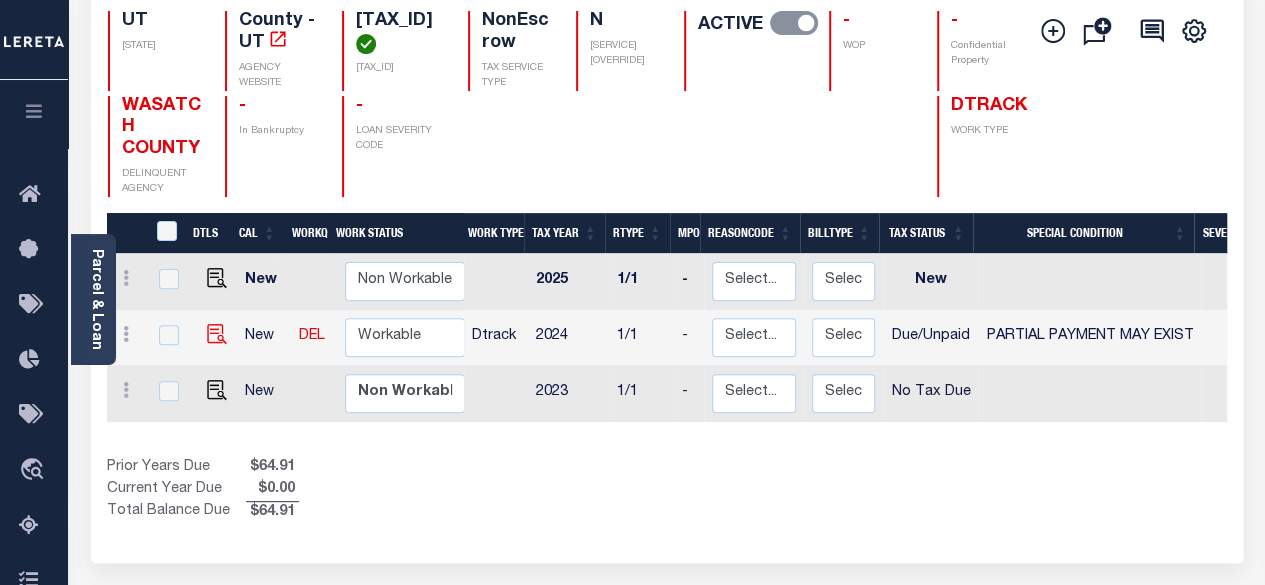click at bounding box center [217, 334] 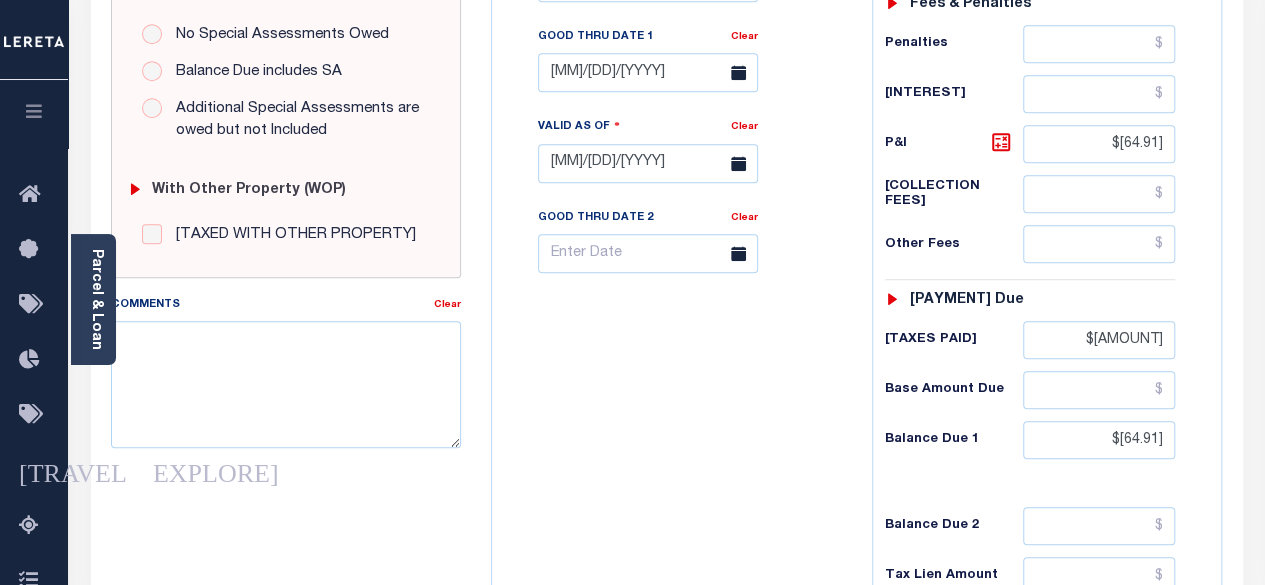 scroll, scrollTop: 700, scrollLeft: 0, axis: vertical 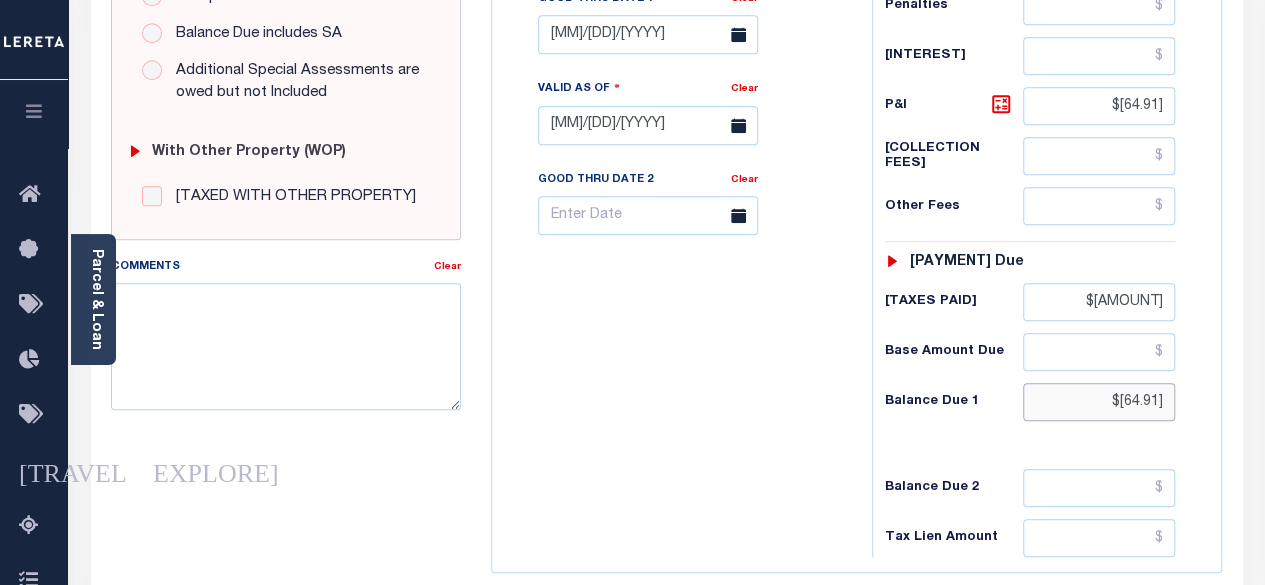 click on "$64.91" at bounding box center [1099, 402] 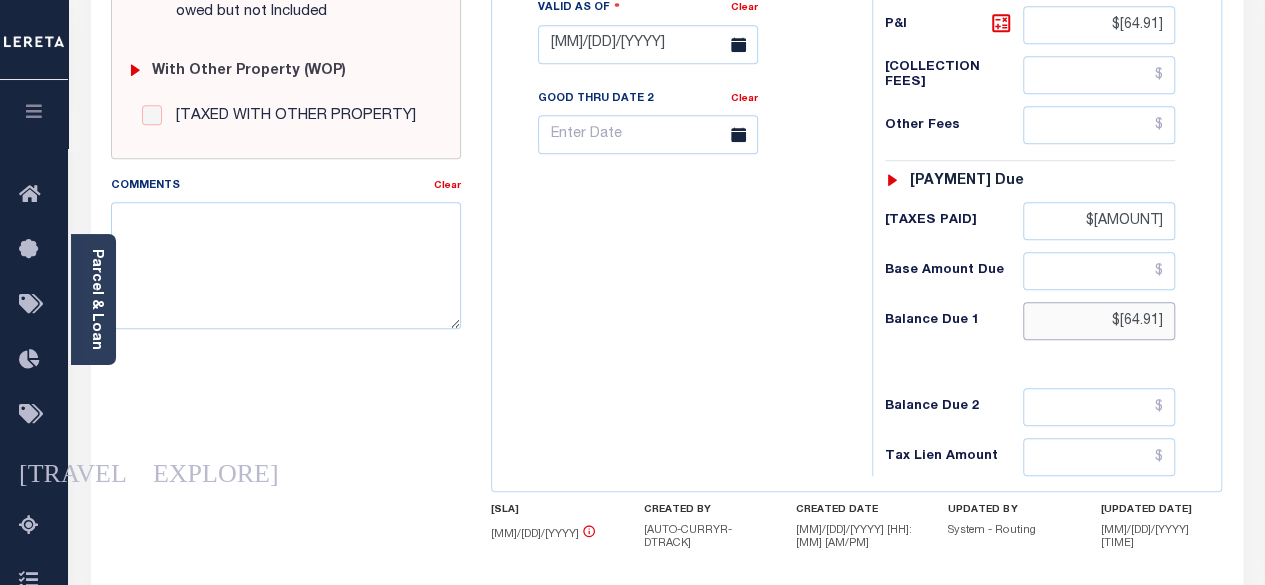 scroll, scrollTop: 800, scrollLeft: 0, axis: vertical 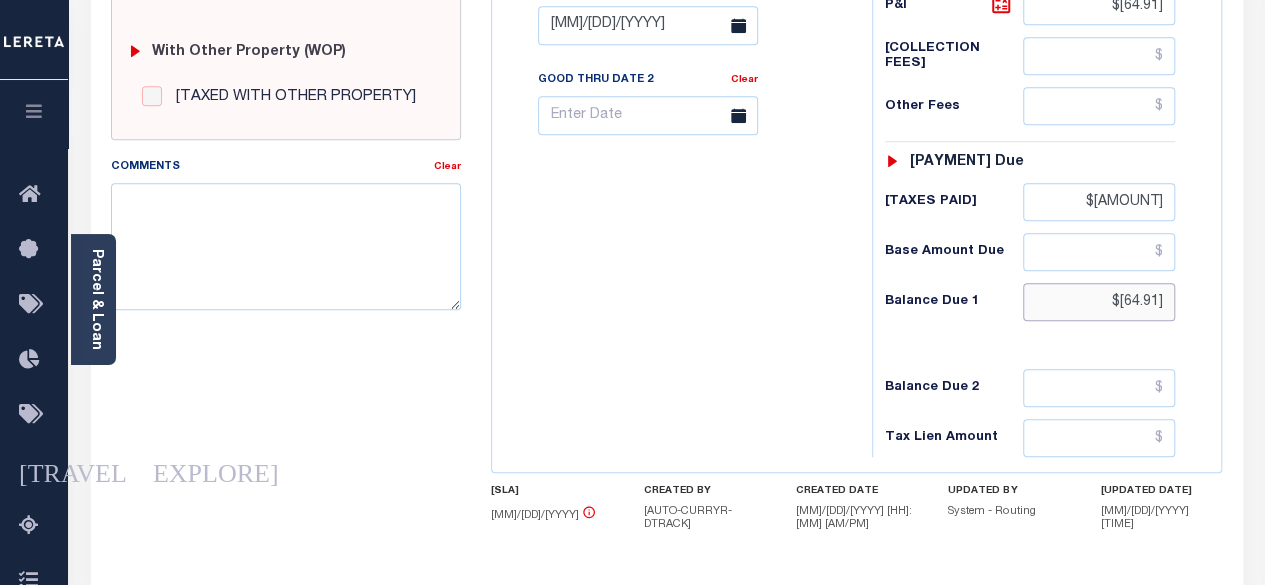 click on "$64.91" at bounding box center (1099, 302) 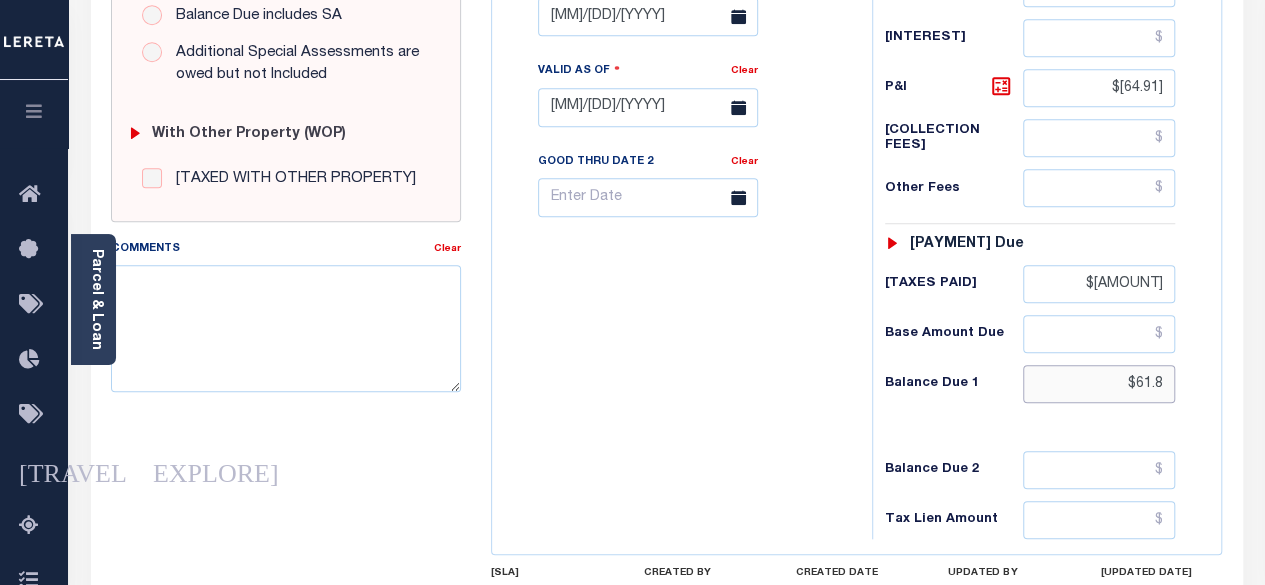 scroll, scrollTop: 700, scrollLeft: 0, axis: vertical 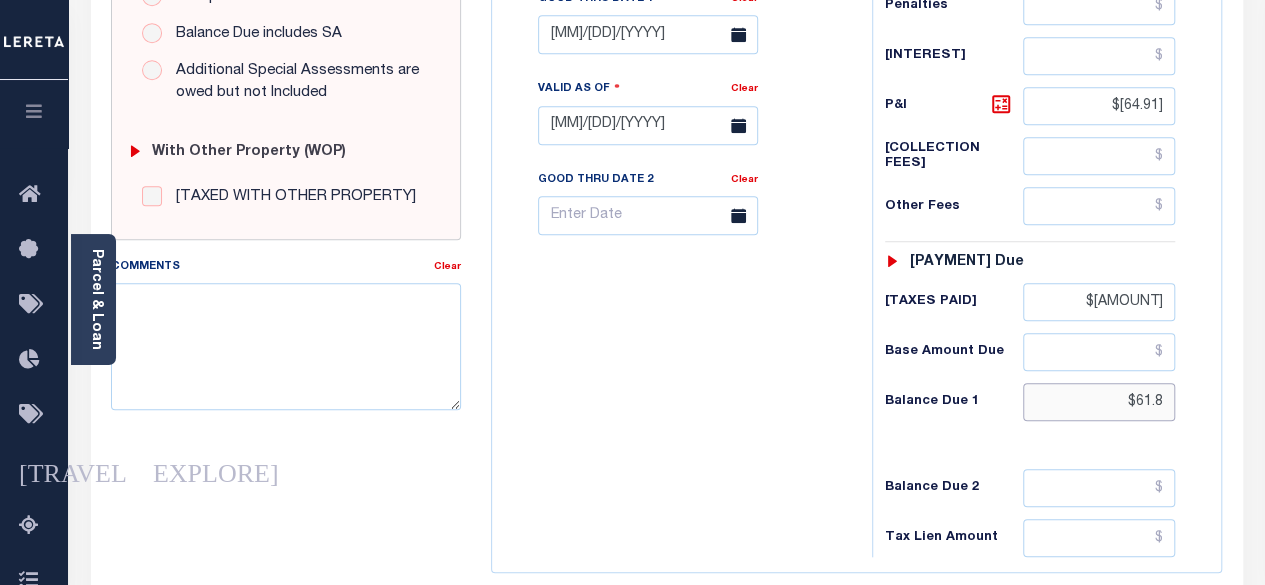 type on "$61.8" 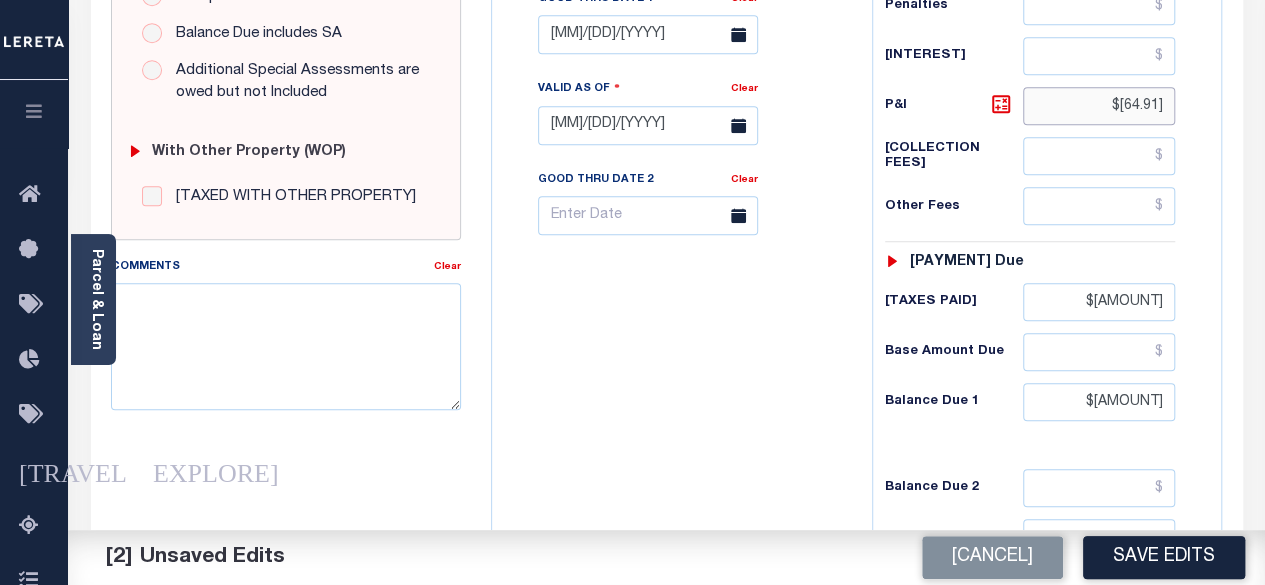 drag, startPoint x: 1159, startPoint y: 106, endPoint x: 1112, endPoint y: 105, distance: 47.010635 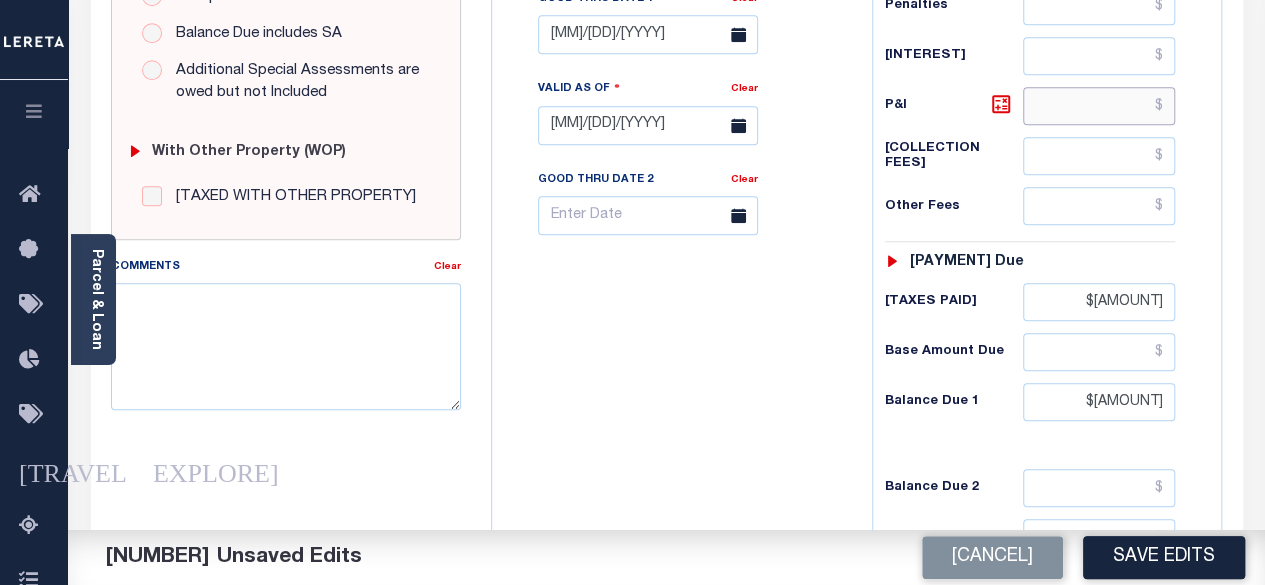 click at bounding box center [1099, 106] 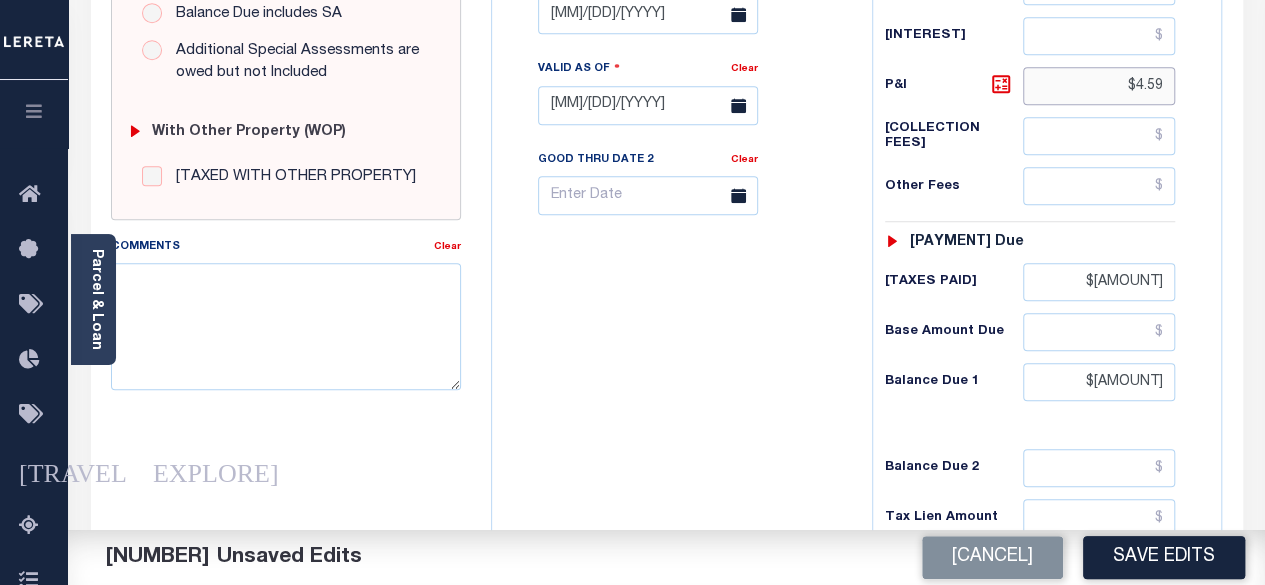 scroll, scrollTop: 900, scrollLeft: 0, axis: vertical 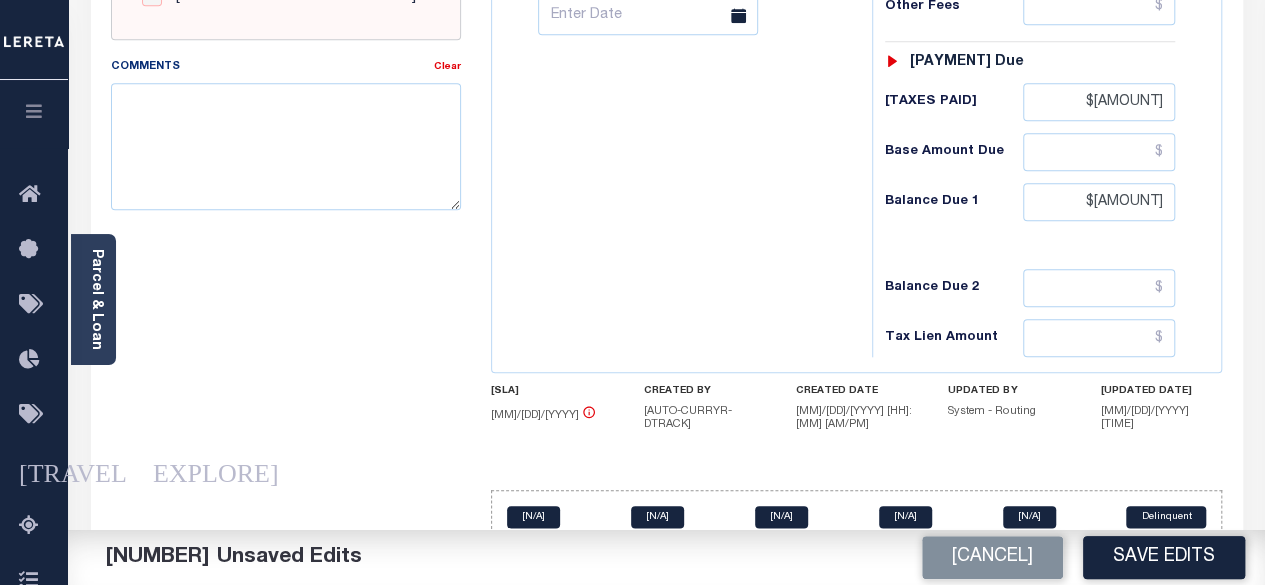 type on "$4.59" 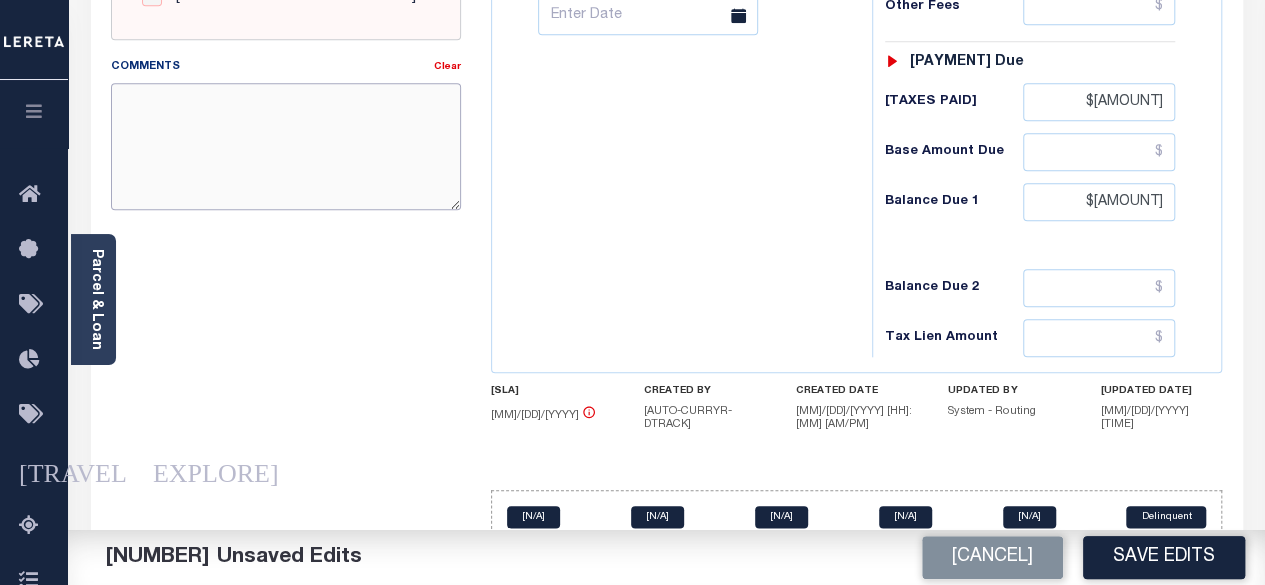 click on "Comments" at bounding box center (286, 146) 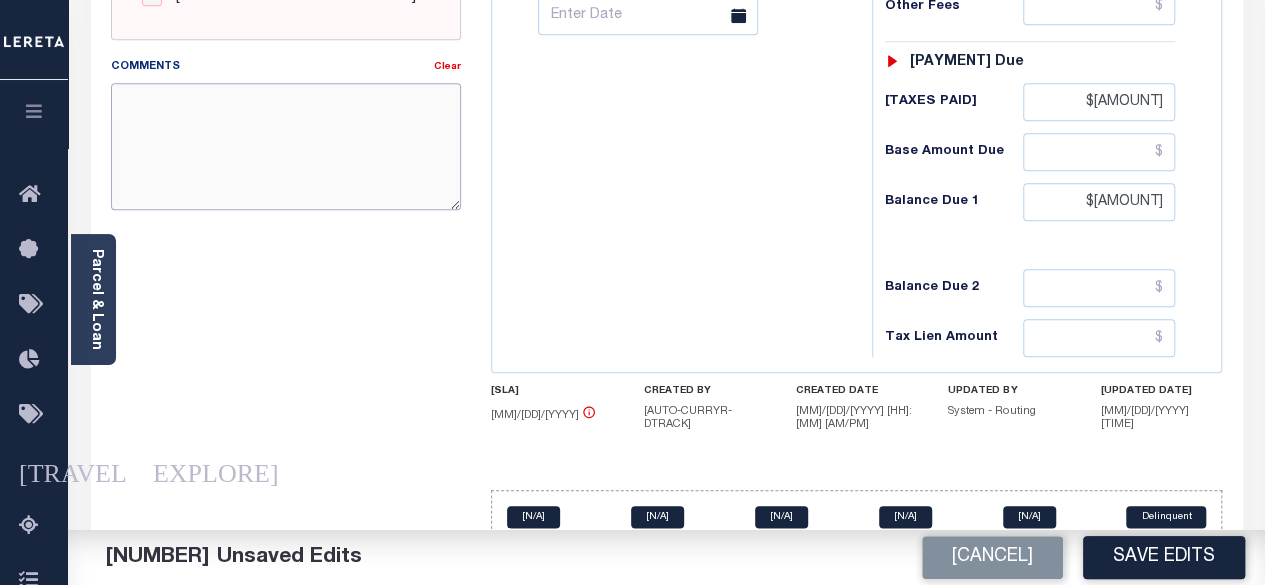 click on "Comments" at bounding box center [286, 146] 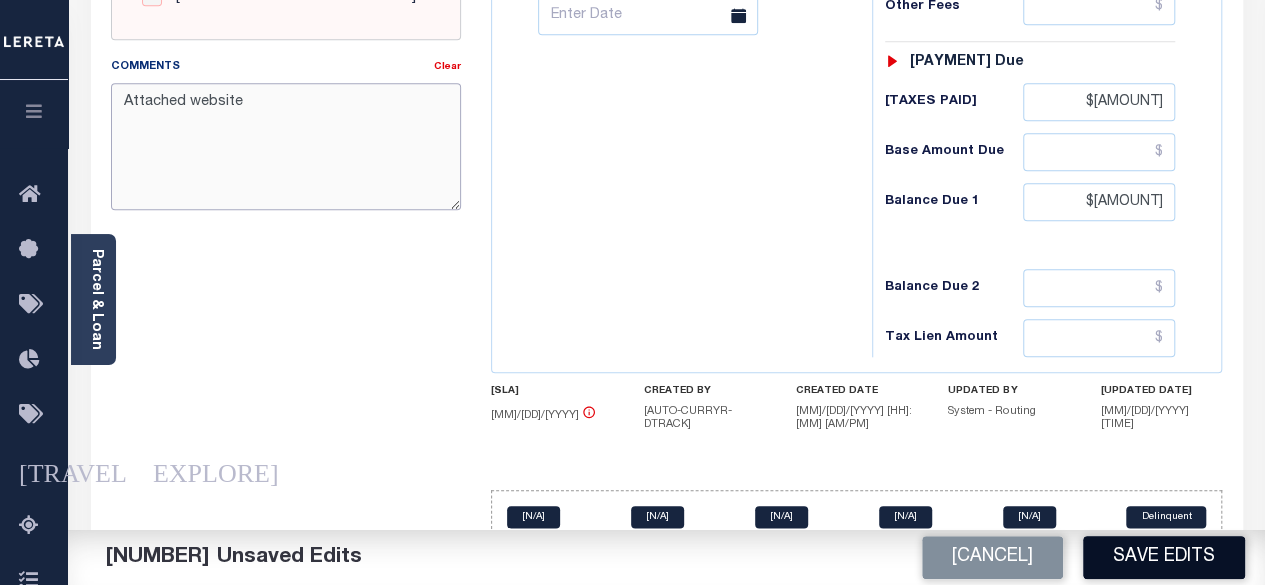 type on "Attached website" 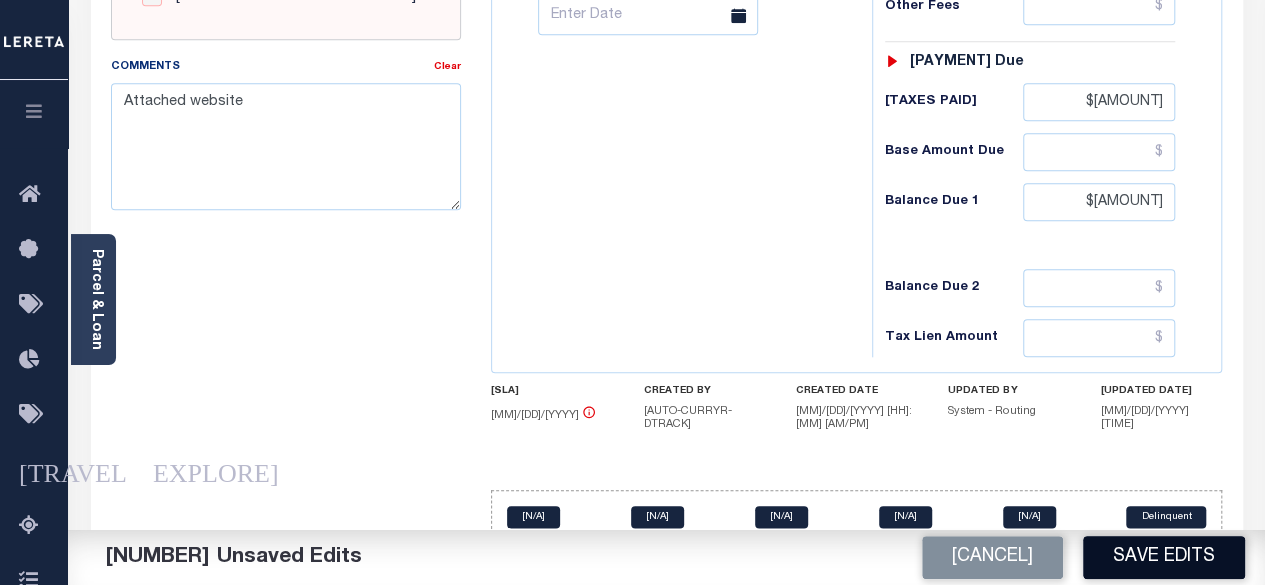 click on "Save Edits" at bounding box center (1164, 557) 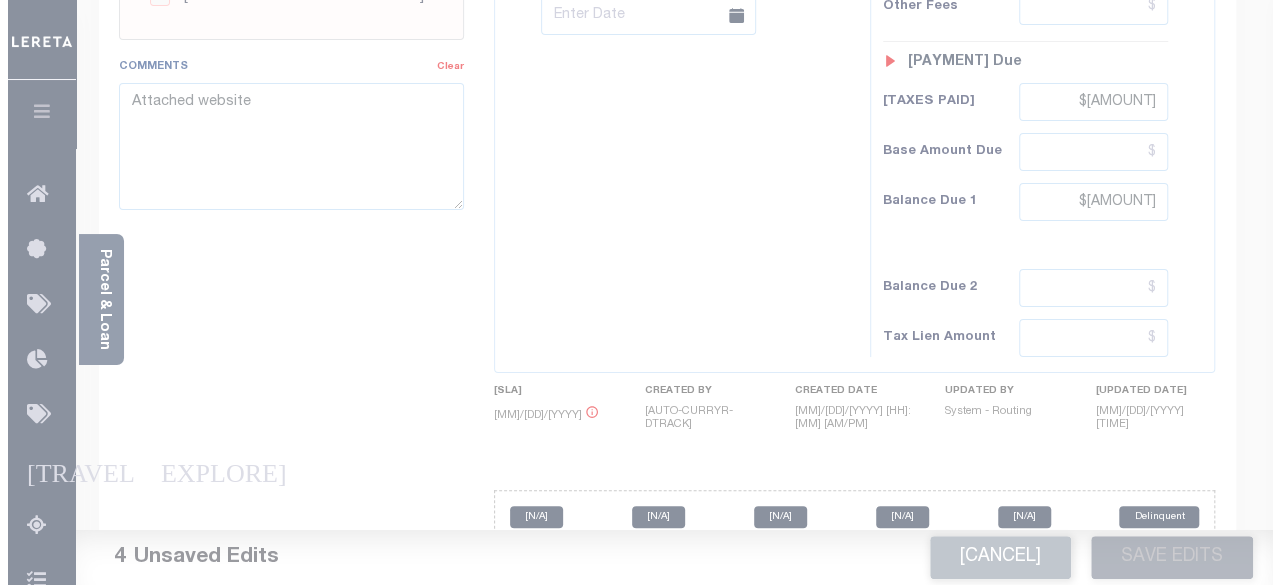scroll, scrollTop: 880, scrollLeft: 0, axis: vertical 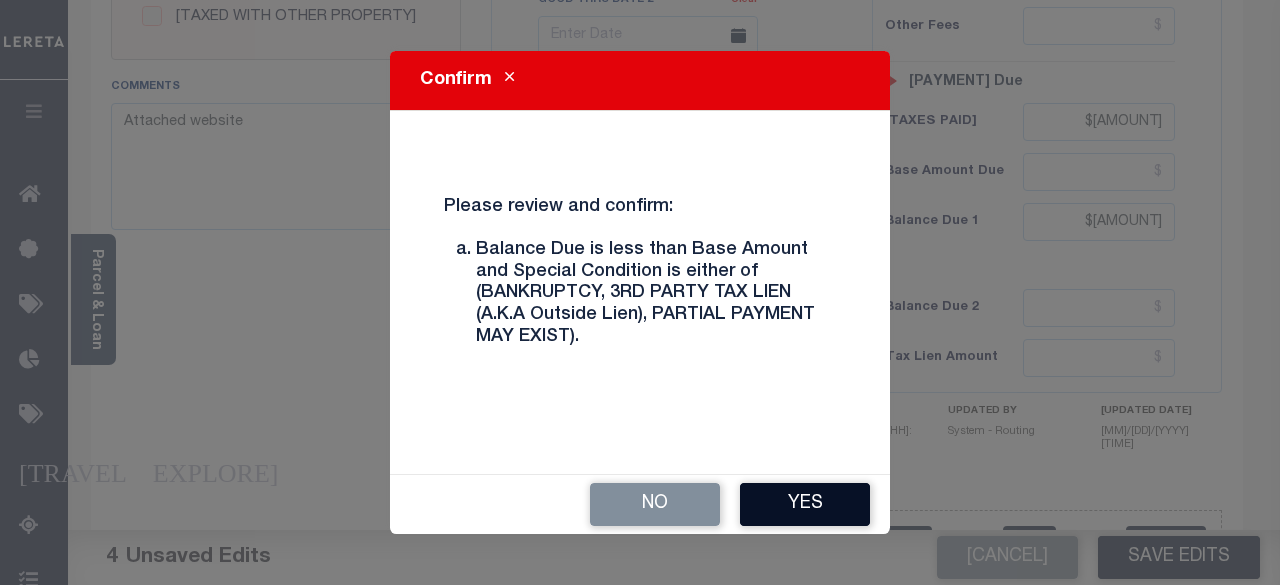 click on "Yes" at bounding box center [805, 504] 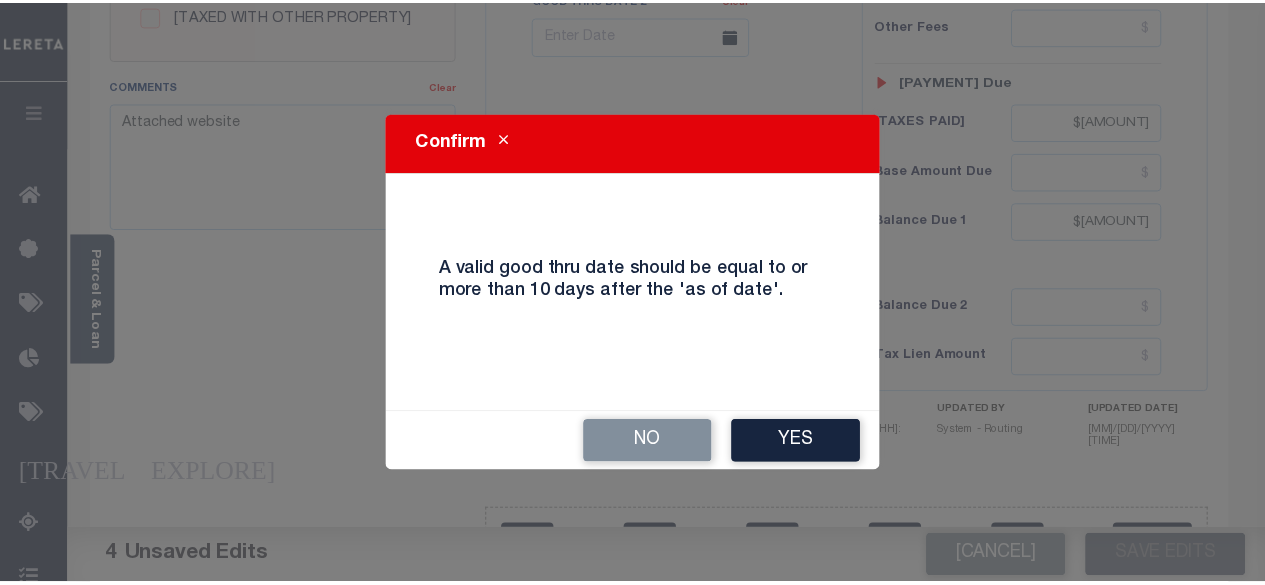 scroll, scrollTop: 900, scrollLeft: 0, axis: vertical 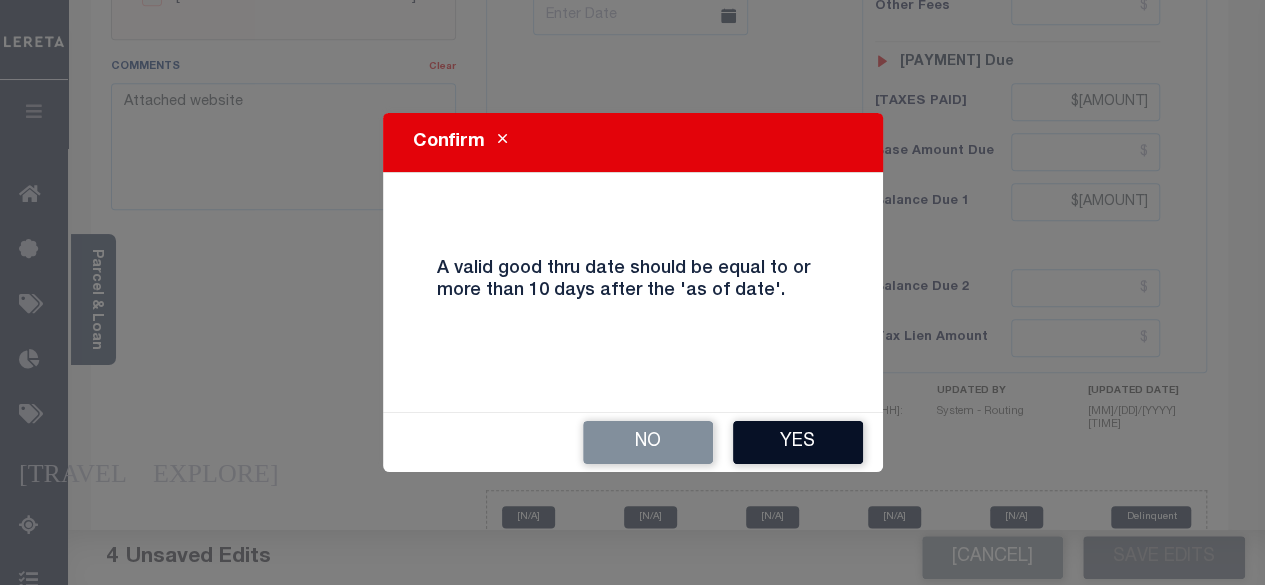 click on "Yes" at bounding box center (798, 442) 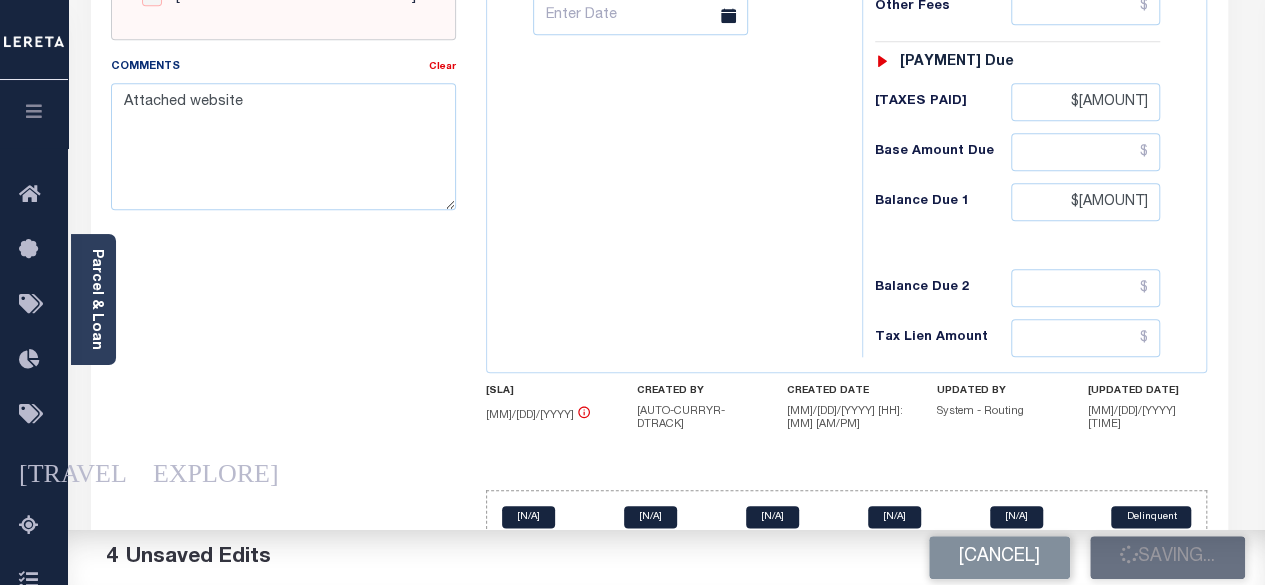 scroll, scrollTop: 880, scrollLeft: 0, axis: vertical 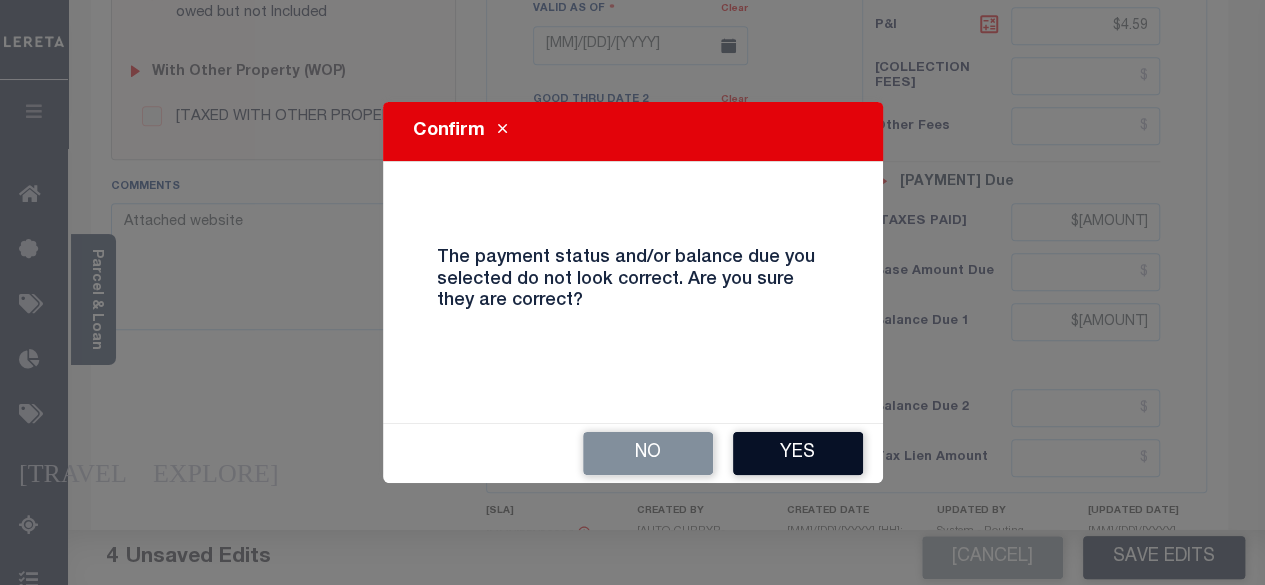 click on "Yes" at bounding box center (798, 453) 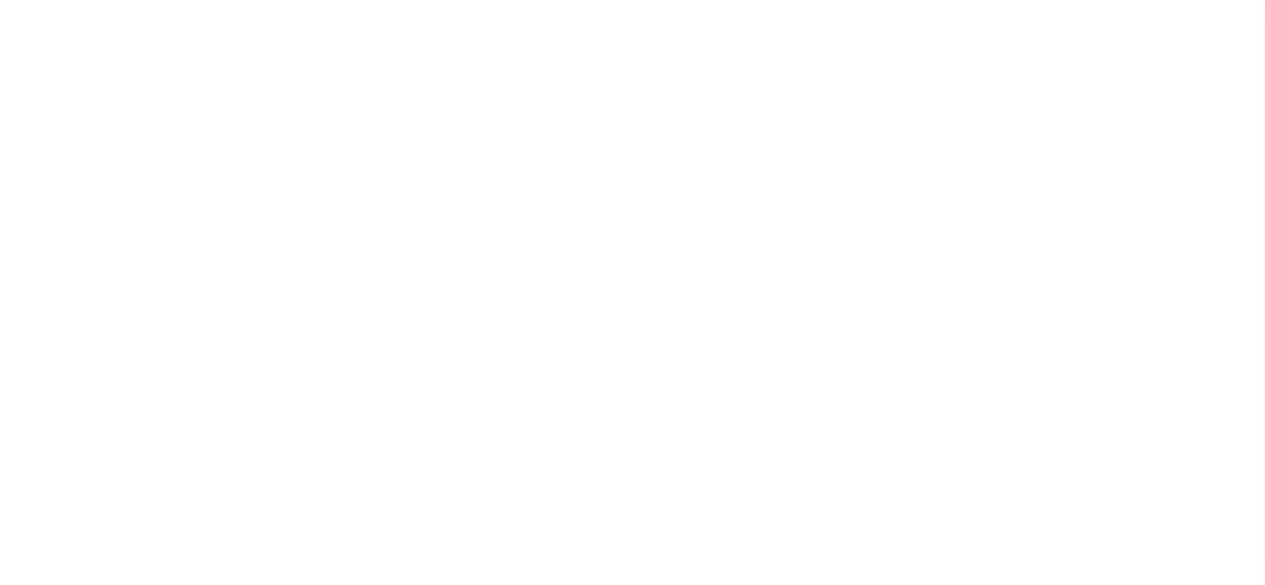 scroll, scrollTop: 0, scrollLeft: 0, axis: both 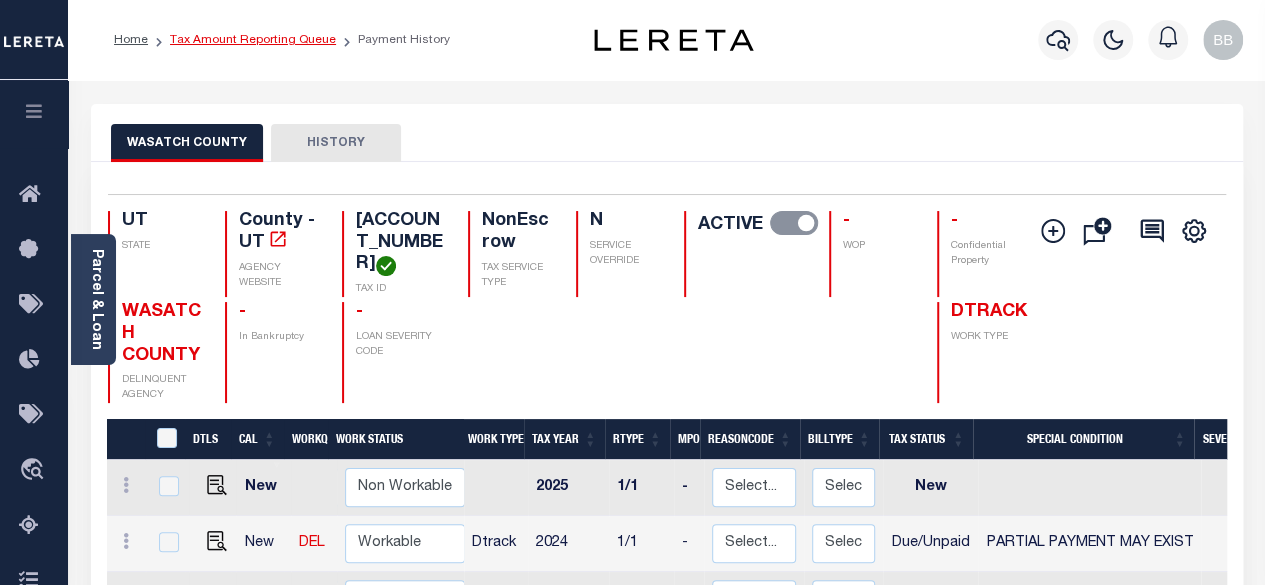 click on "Tax Amount Reporting Queue" at bounding box center (253, 40) 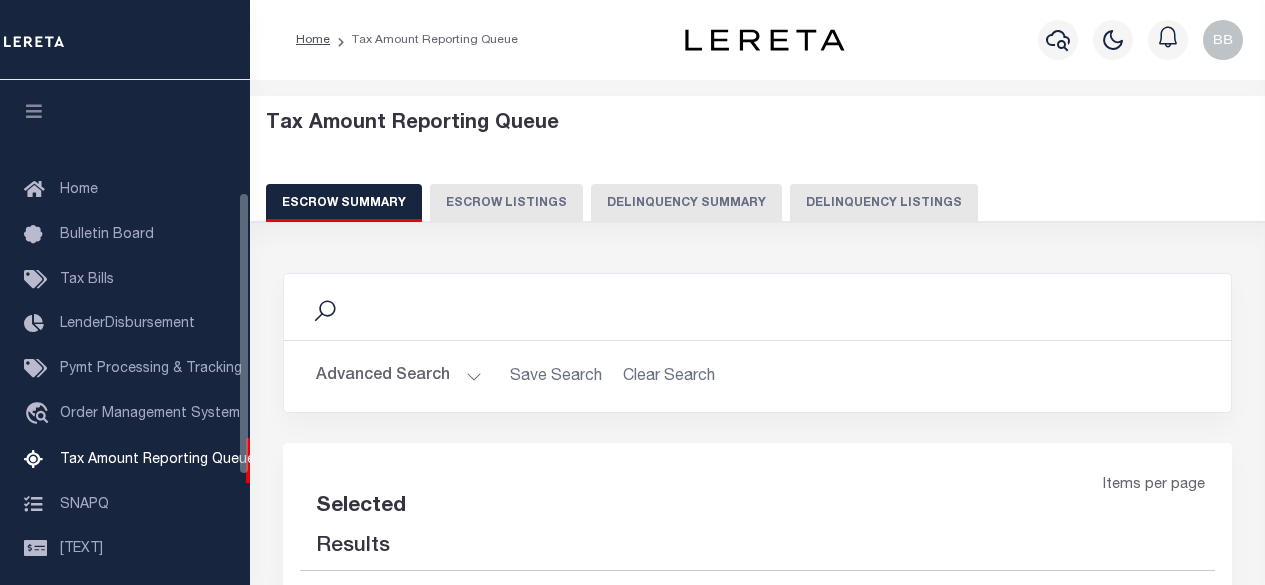 scroll, scrollTop: 0, scrollLeft: 0, axis: both 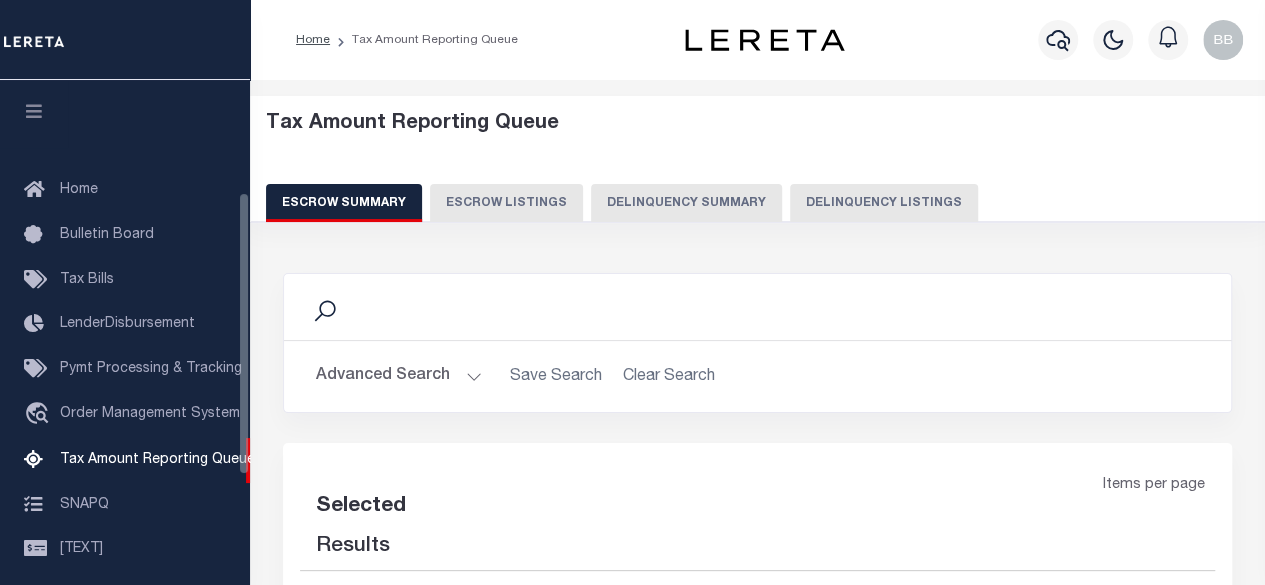 click on "Delinquency Summary" at bounding box center (686, 203) 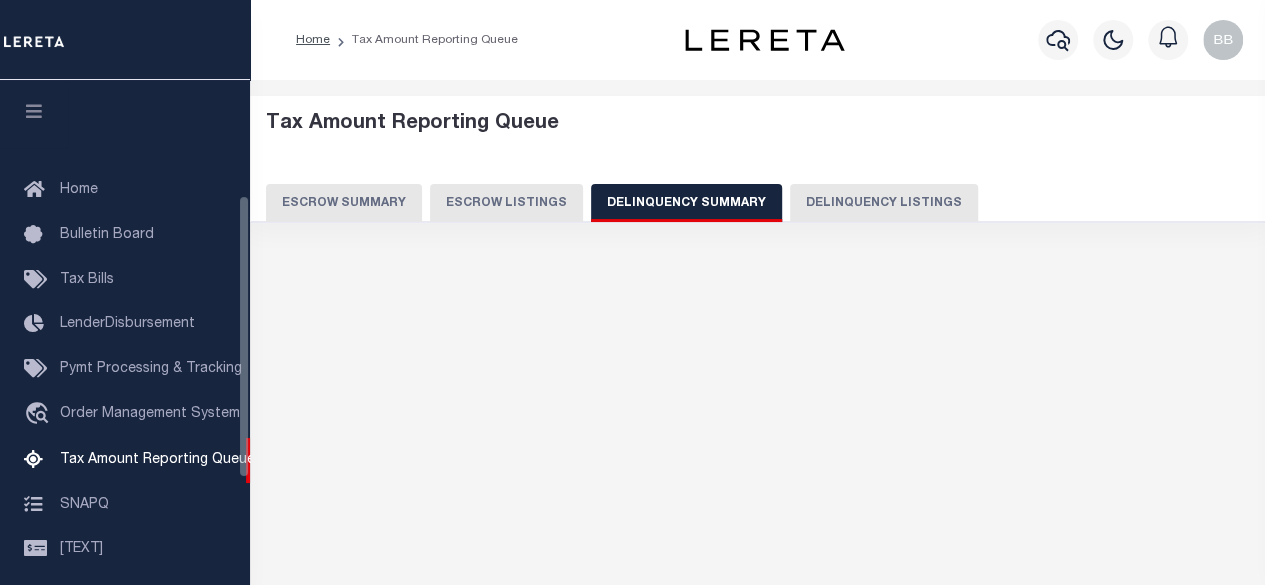 click on "Delinquency Listings" at bounding box center (884, 203) 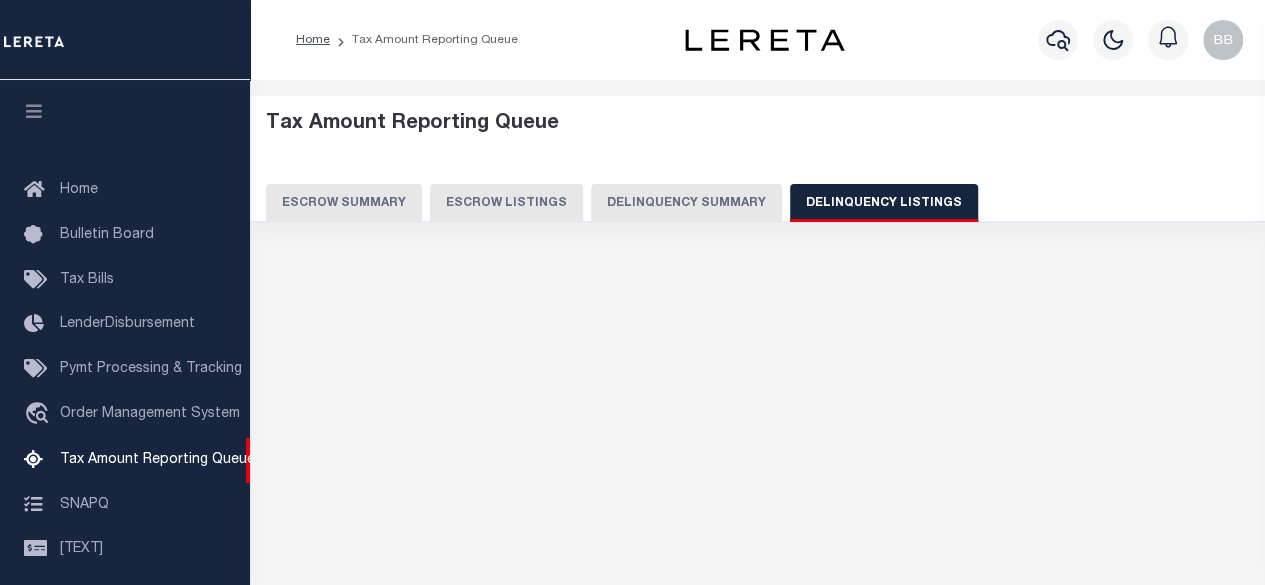 click on "Delinquency Listings" at bounding box center [884, 203] 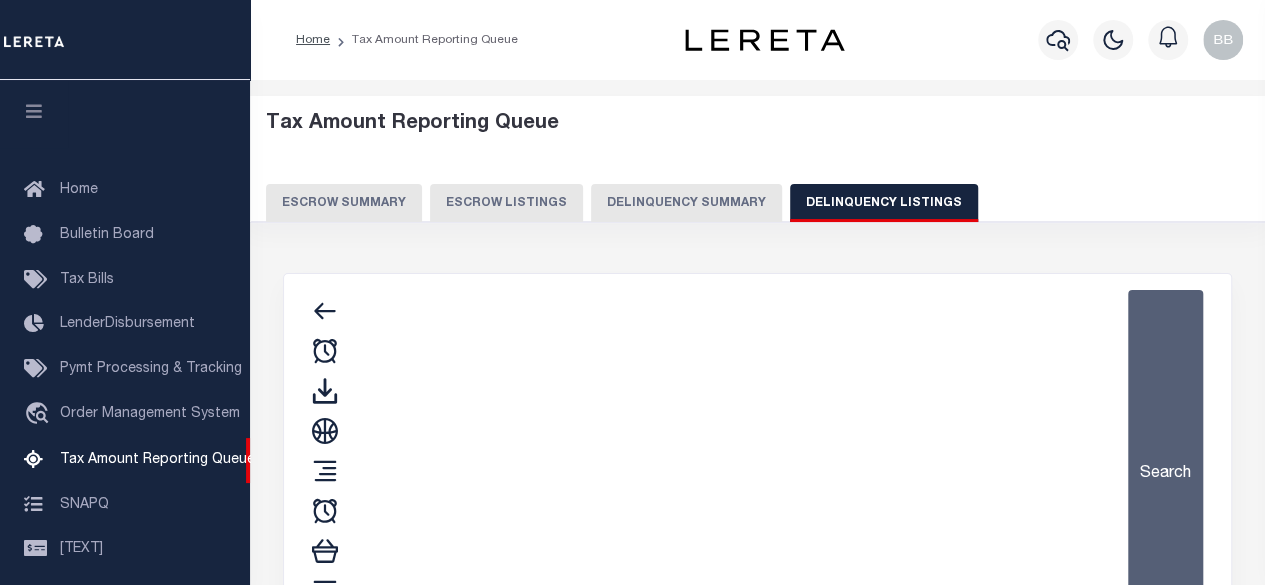 scroll, scrollTop: 204, scrollLeft: 0, axis: vertical 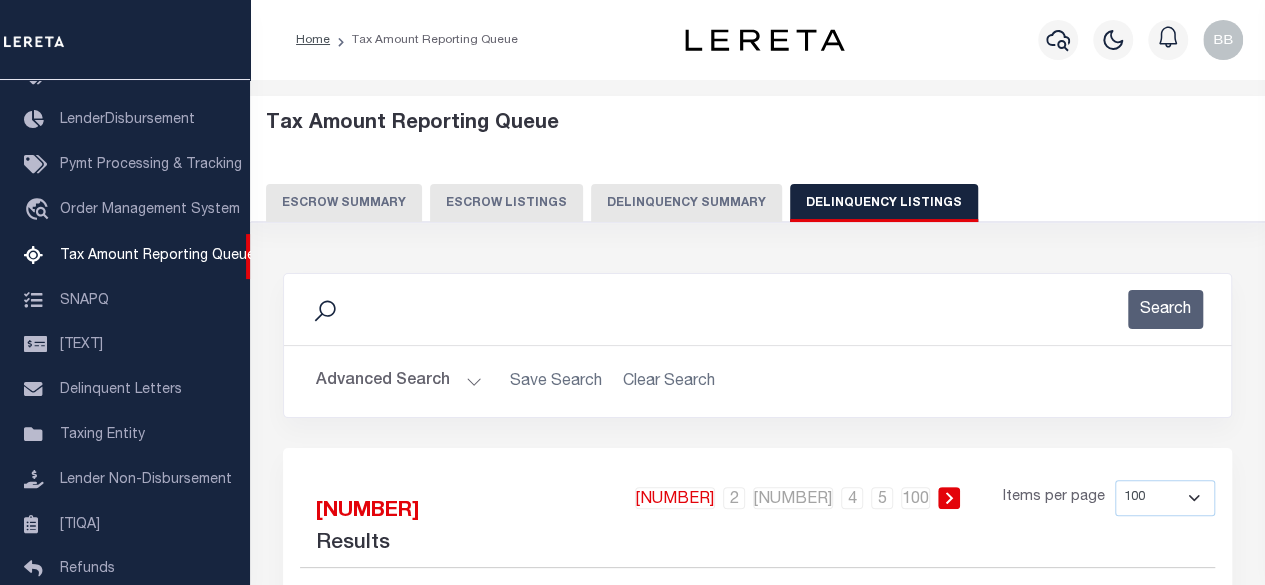 click on "Advanced Search" at bounding box center [399, 381] 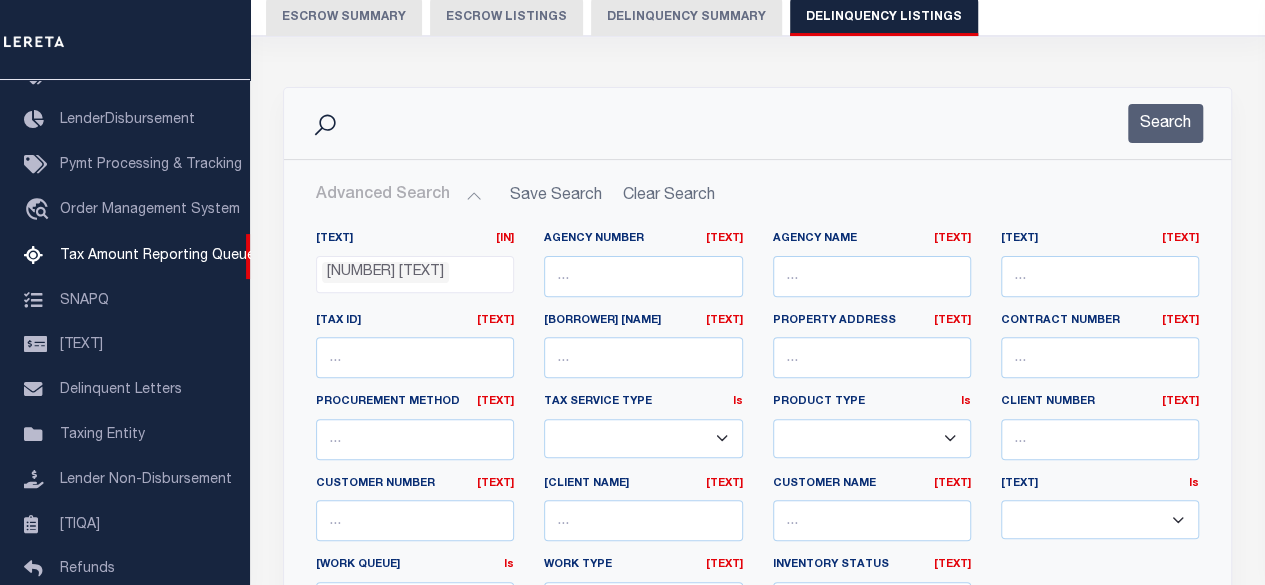 scroll, scrollTop: 200, scrollLeft: 0, axis: vertical 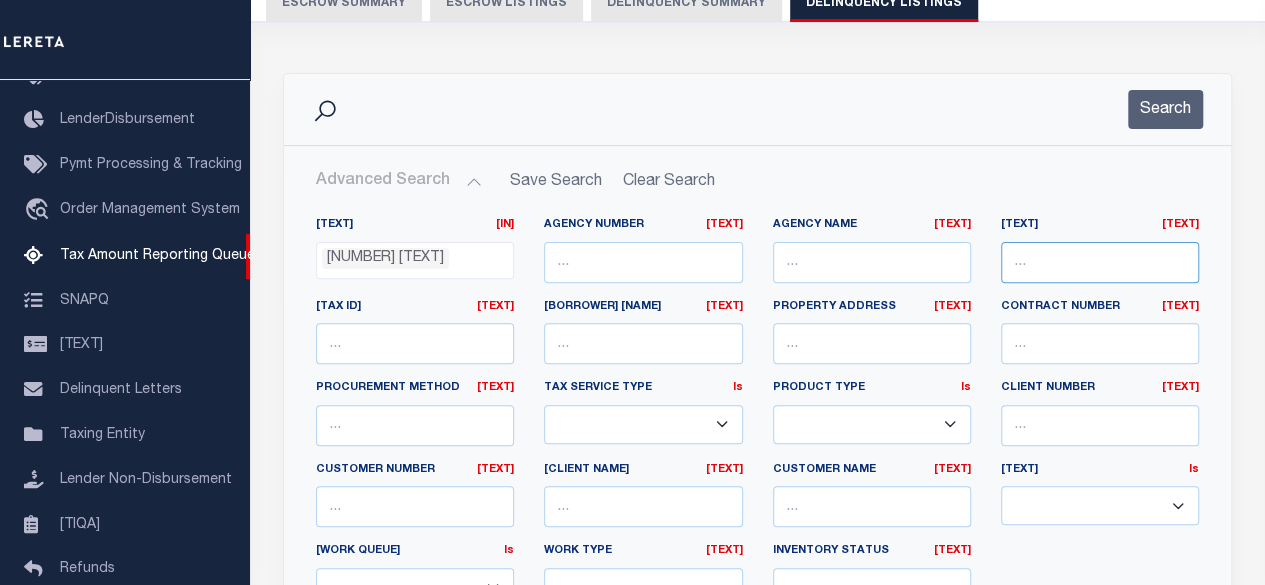 click at bounding box center [1100, 262] 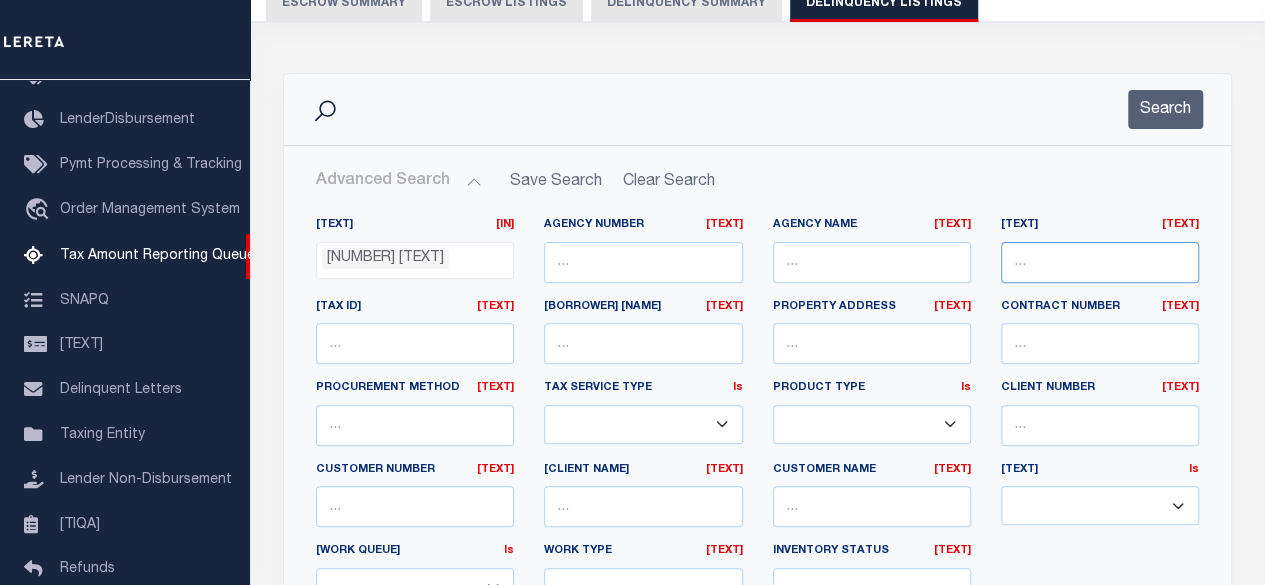 paste on "[NUMBER]" 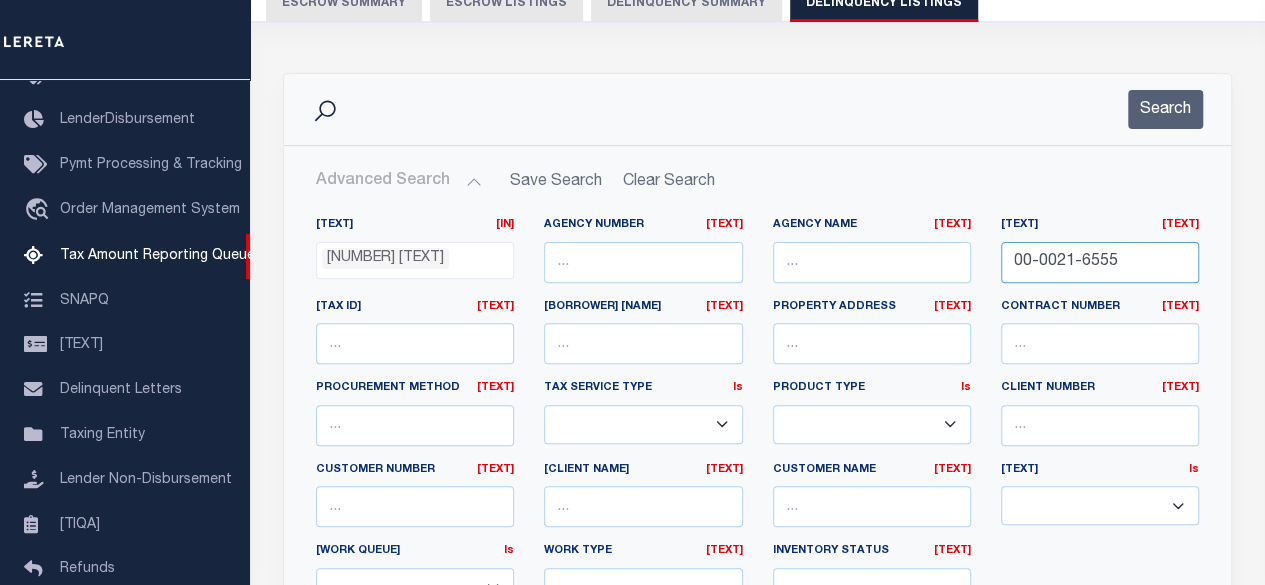 scroll, scrollTop: 500, scrollLeft: 0, axis: vertical 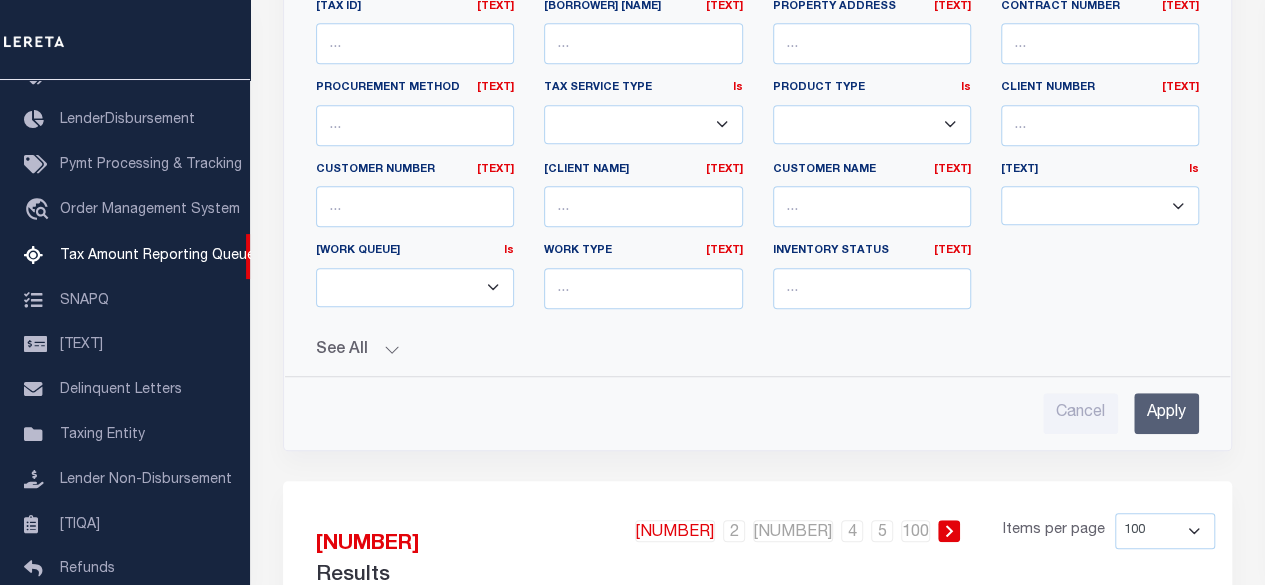 type on "[NUMBER]" 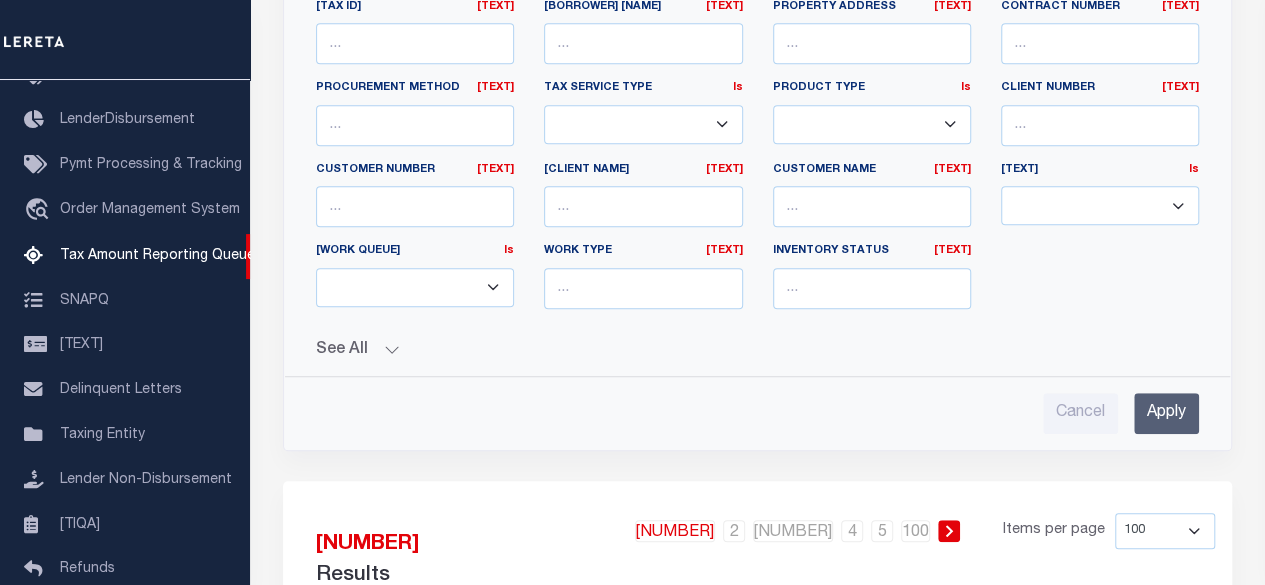 click on "Apply" at bounding box center [1166, 413] 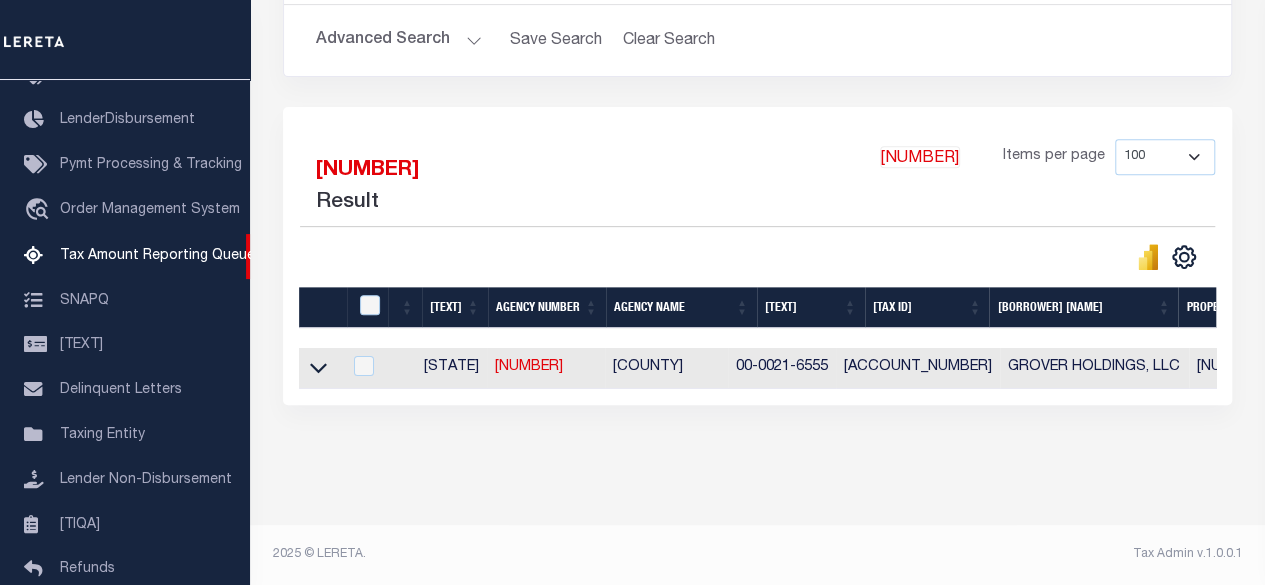 scroll, scrollTop: 322, scrollLeft: 0, axis: vertical 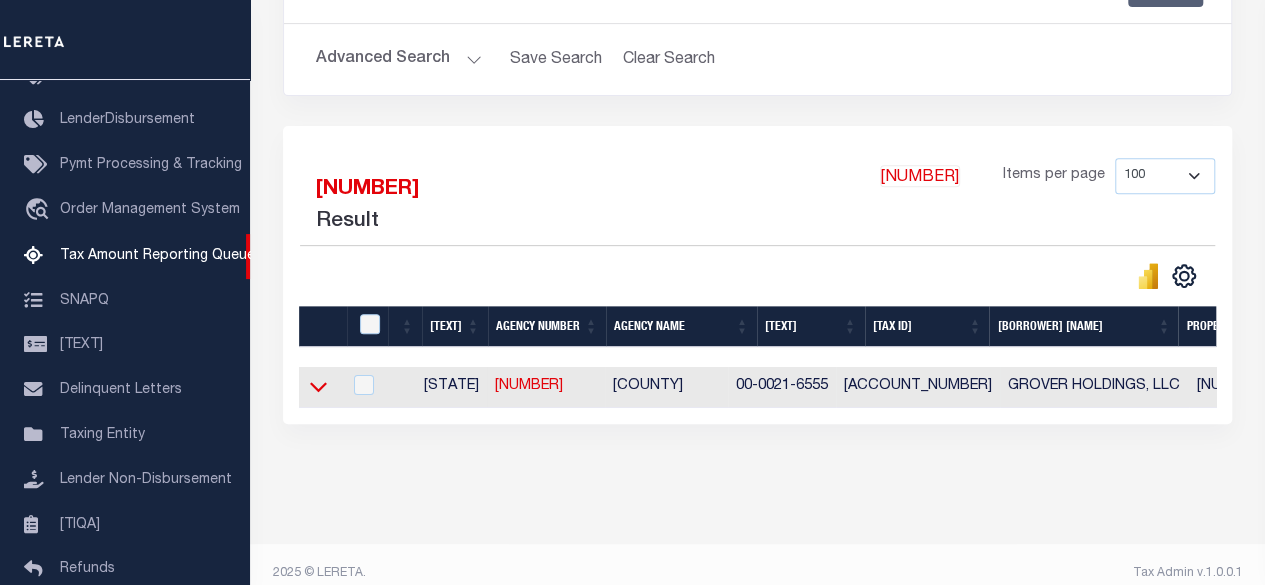 click at bounding box center (318, 386) 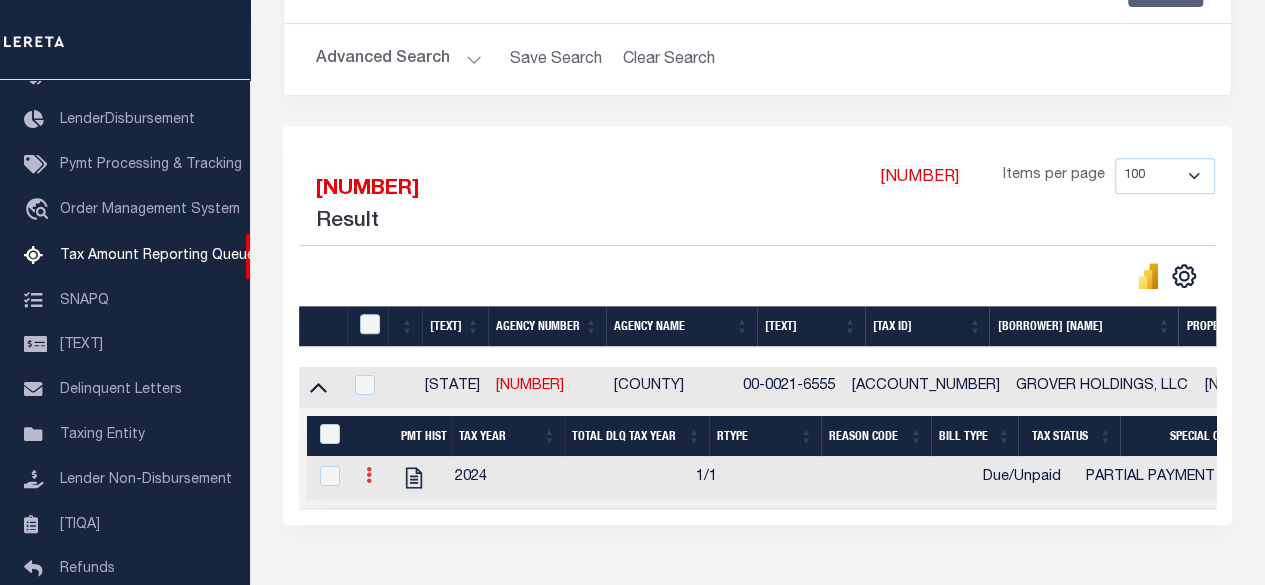 click at bounding box center [369, 478] 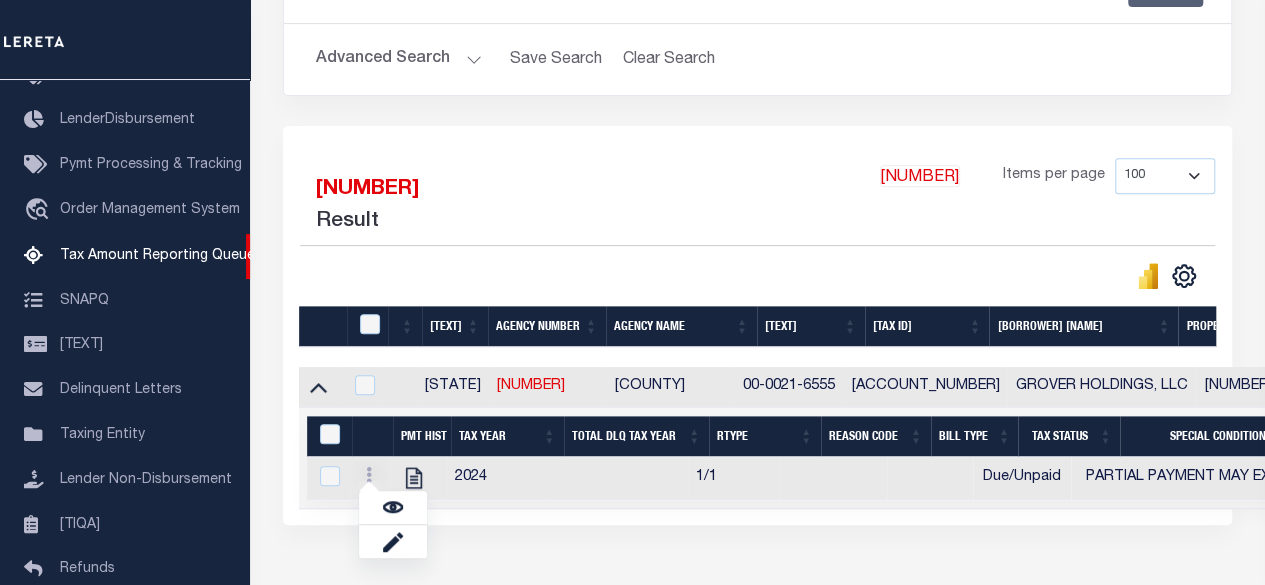 drag, startPoint x: 695, startPoint y: 473, endPoint x: 789, endPoint y: 483, distance: 94.53042 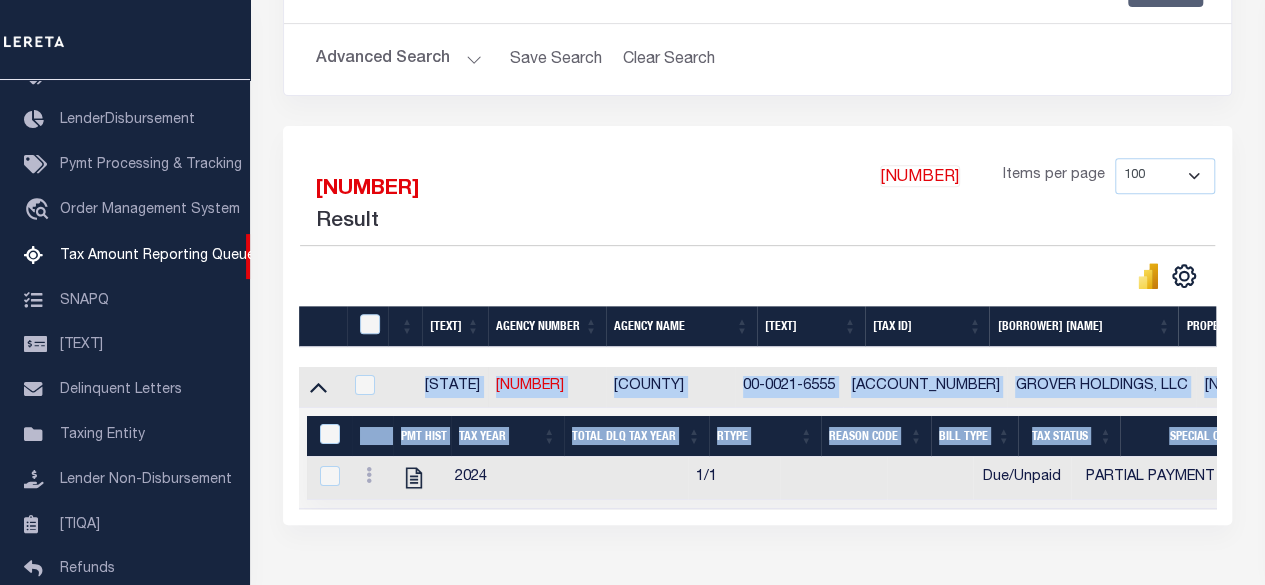 scroll, scrollTop: 0, scrollLeft: 733, axis: horizontal 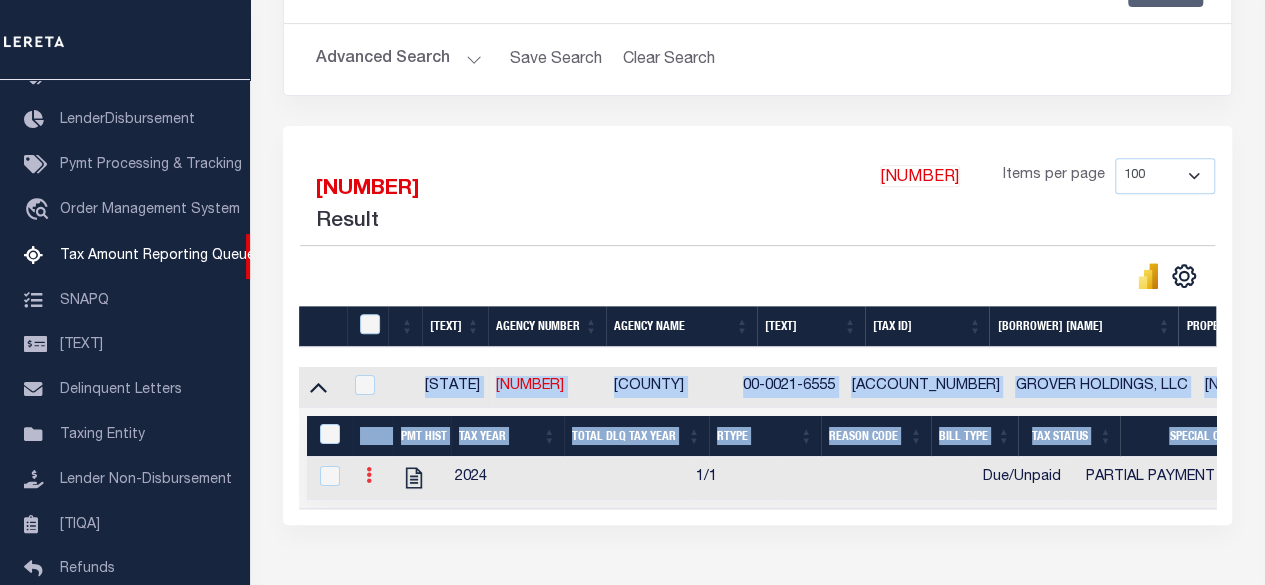 click at bounding box center (369, 475) 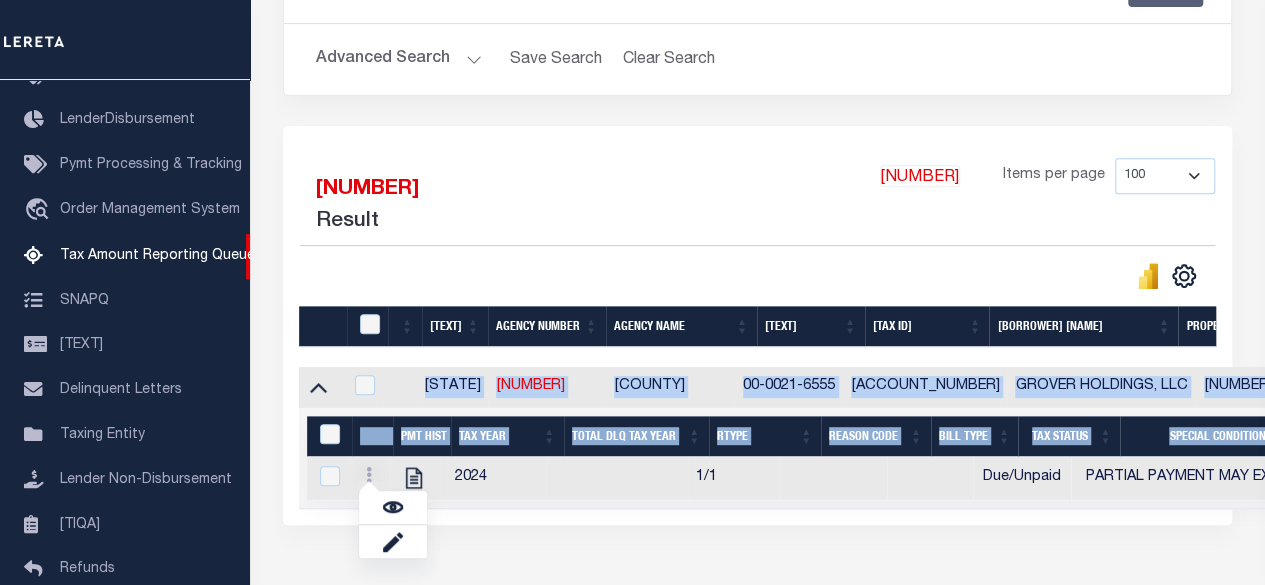 click on "Selected
1   Result
1
Items per page   10 25 50 100 500" at bounding box center (757, 325) 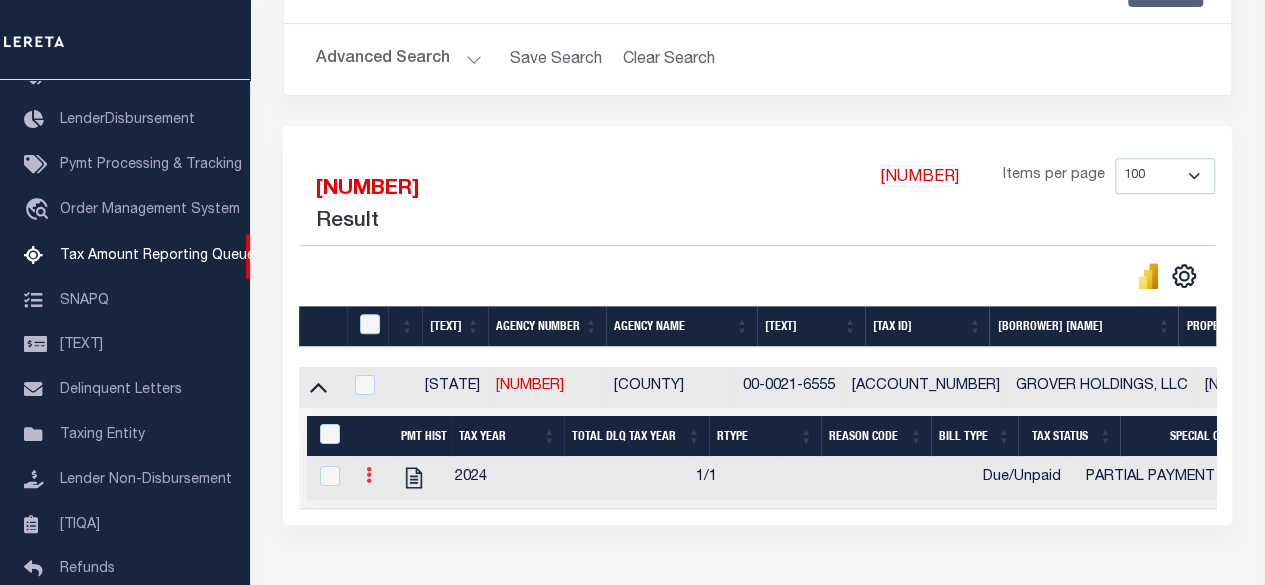 click at bounding box center (369, 475) 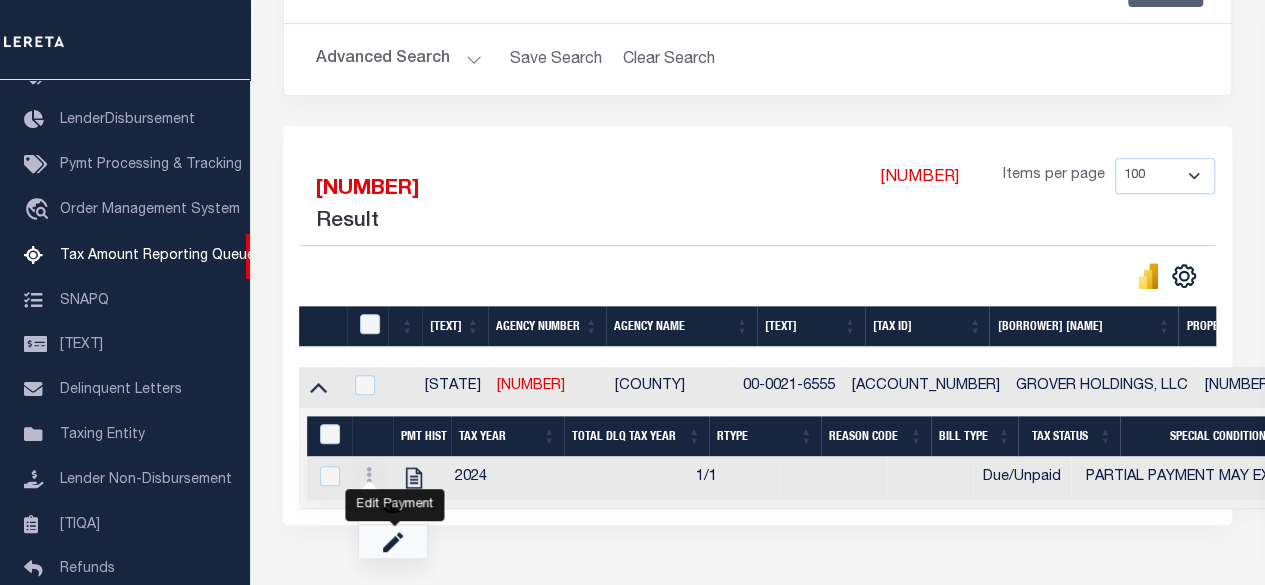 click at bounding box center (393, 541) 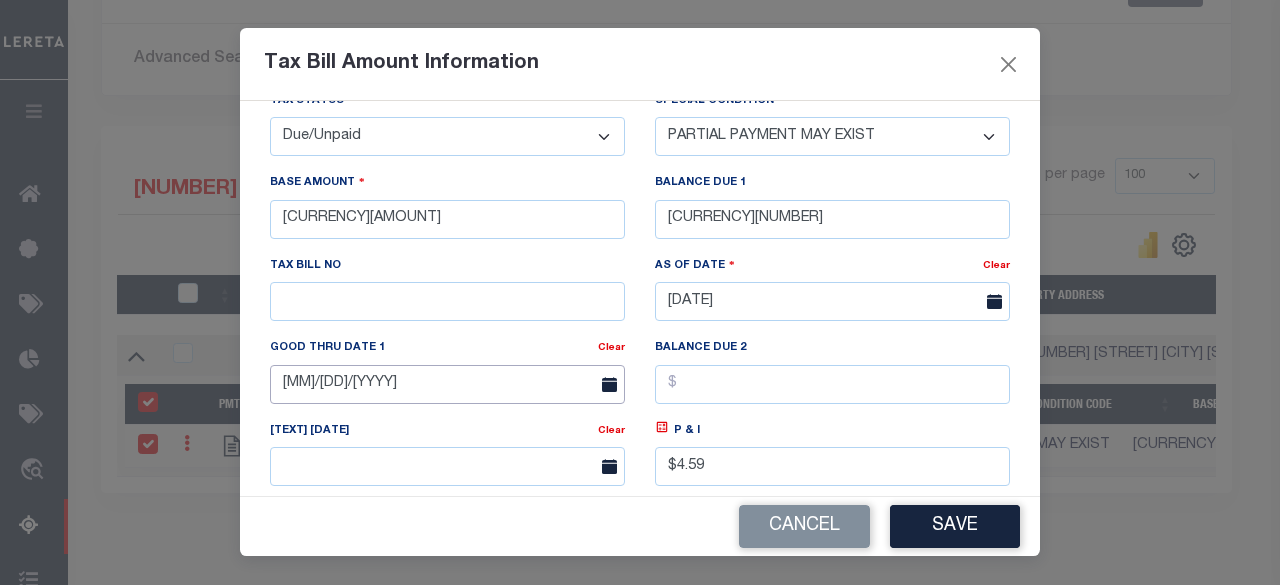 click on "05/06/2025" at bounding box center [447, 384] 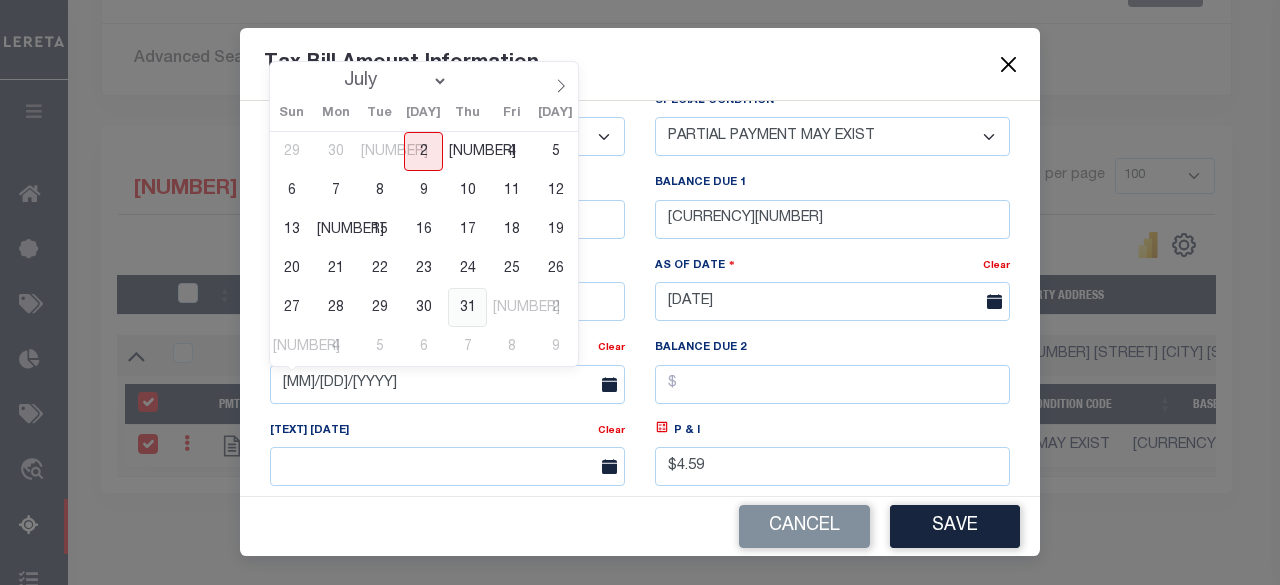 click on "31" at bounding box center [467, 307] 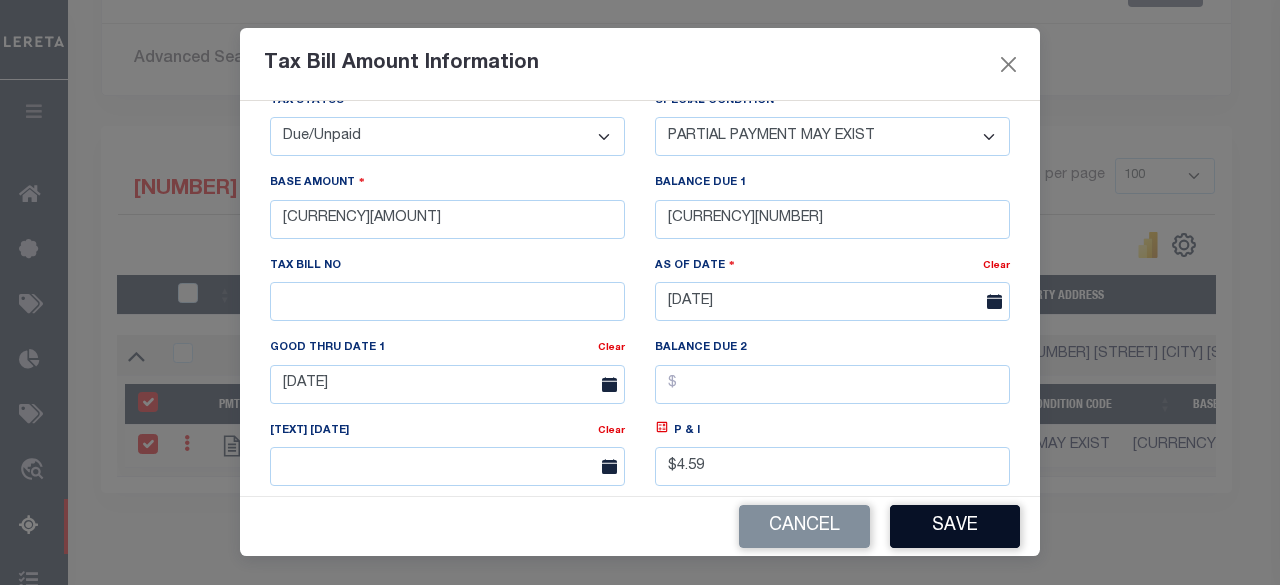 click on "Save" at bounding box center (955, 526) 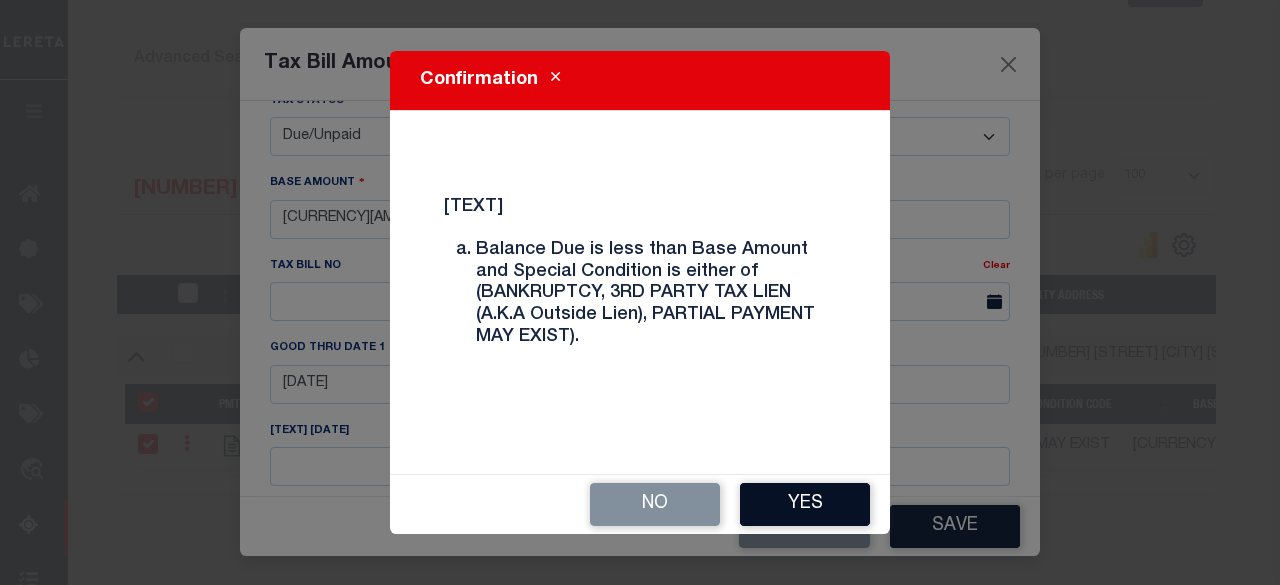 click on "Yes" at bounding box center [805, 504] 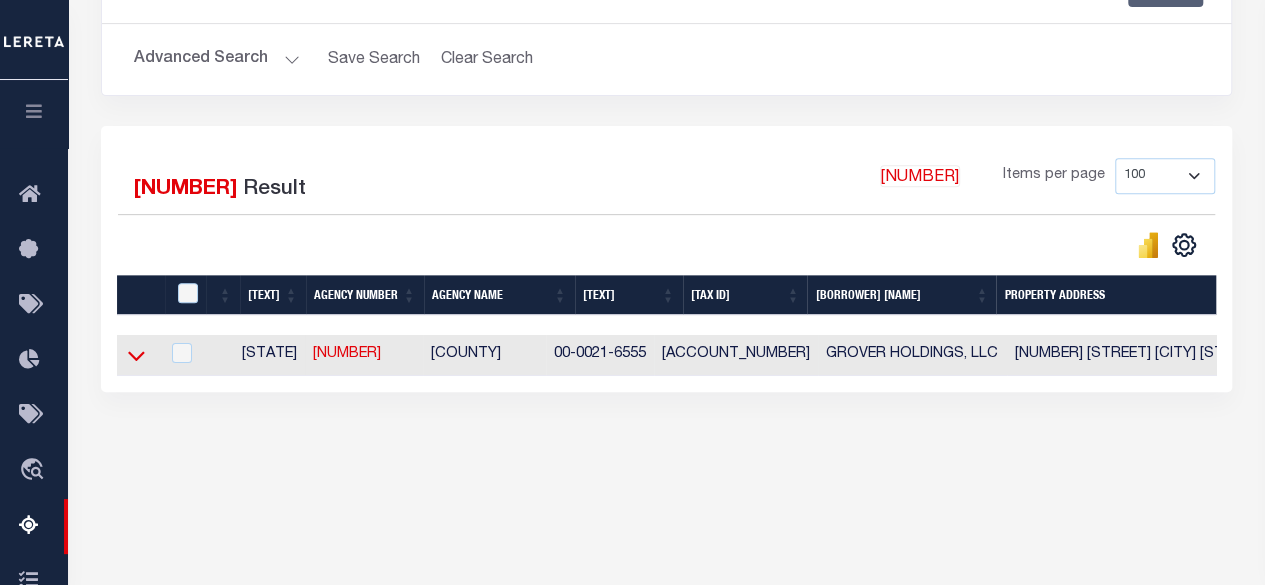 click at bounding box center (136, 355) 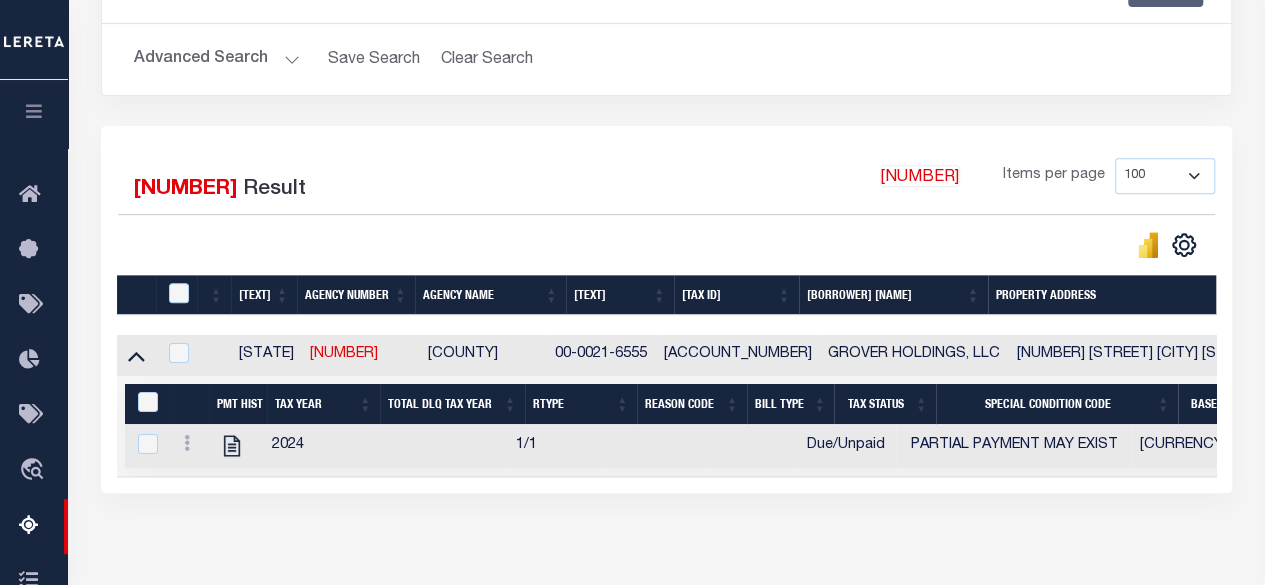 drag, startPoint x: 600, startPoint y: 380, endPoint x: 654, endPoint y: 383, distance: 54.08327 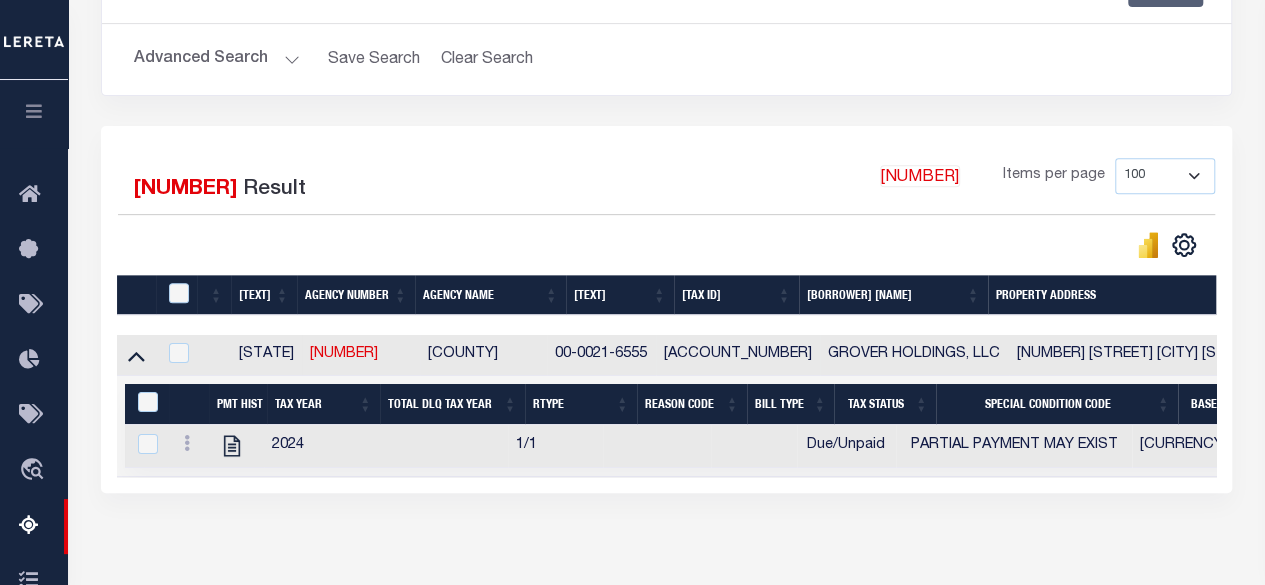 click on "Selected
1   Result
1
Items per page   10 25 50 100 500" at bounding box center (666, 309) 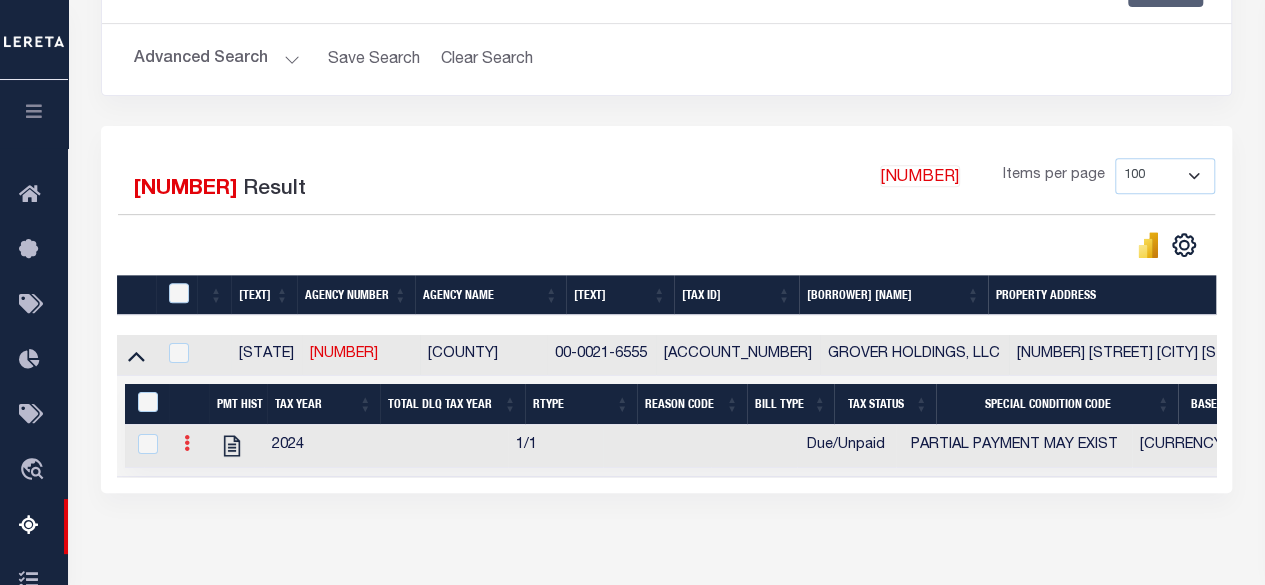 click at bounding box center [187, 446] 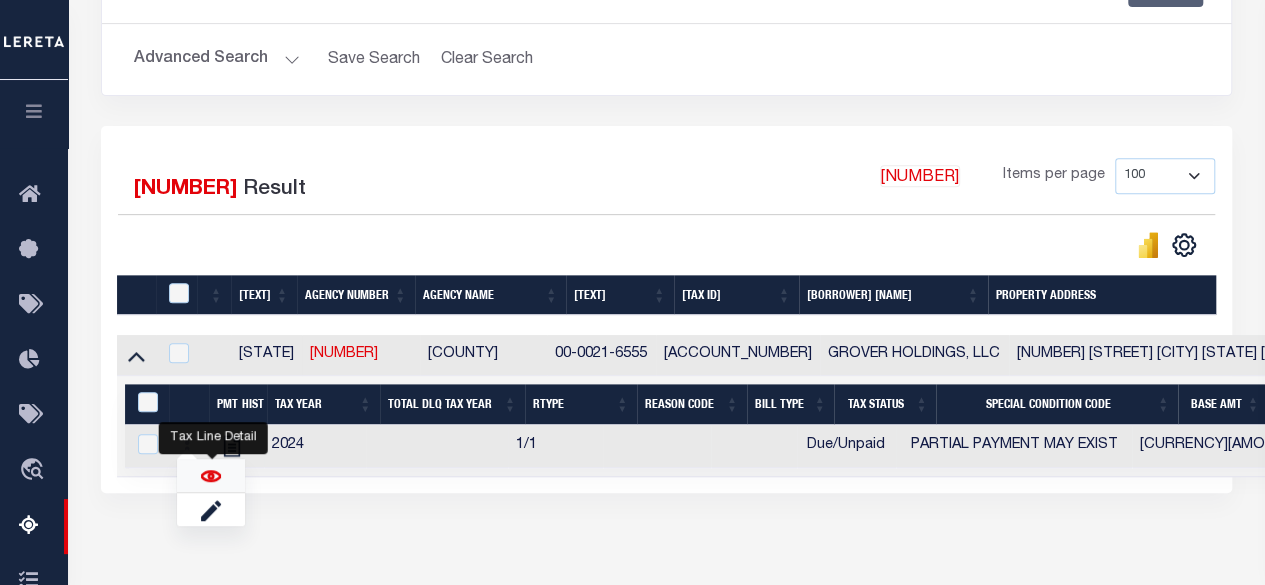 click at bounding box center (211, 476) 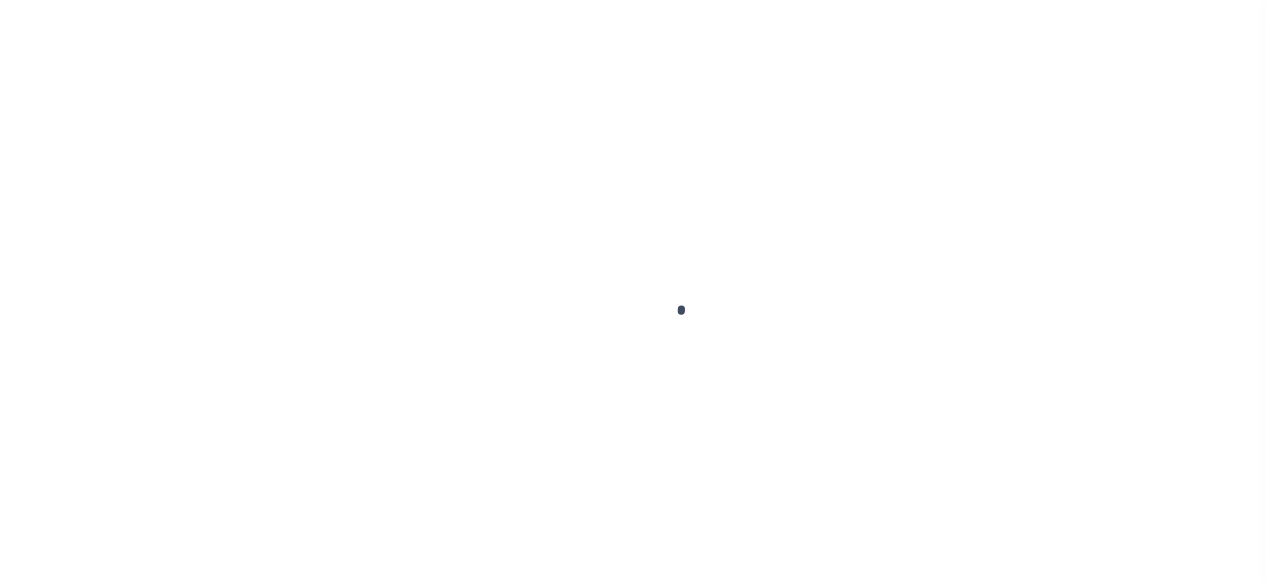 scroll, scrollTop: 0, scrollLeft: 0, axis: both 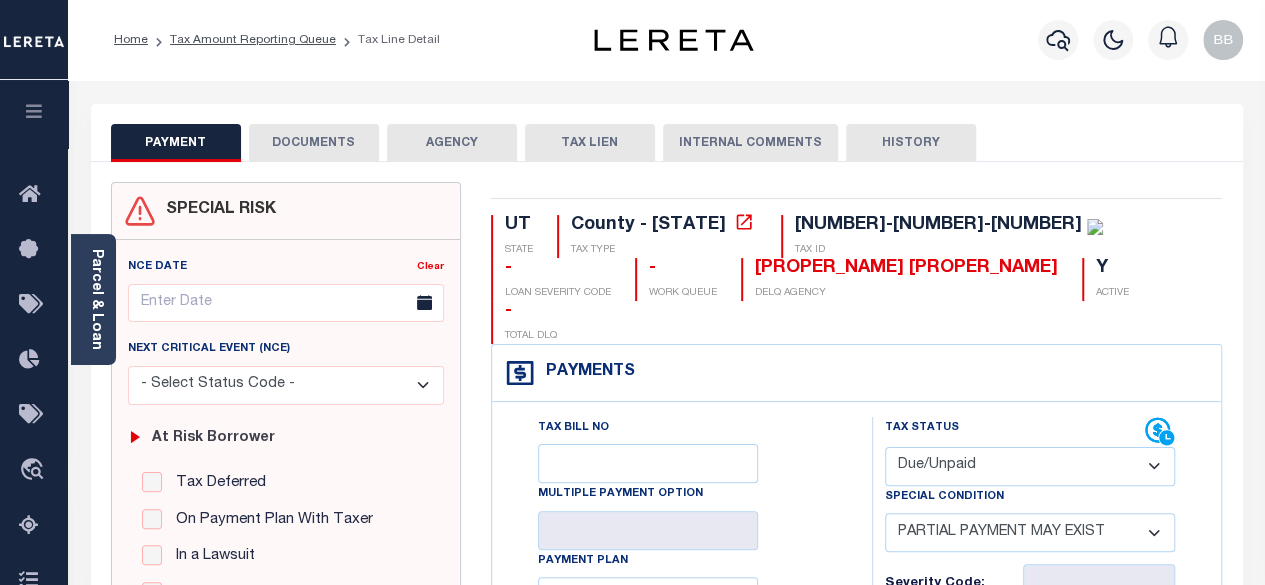 click on "DOCUMENTS" at bounding box center [314, 143] 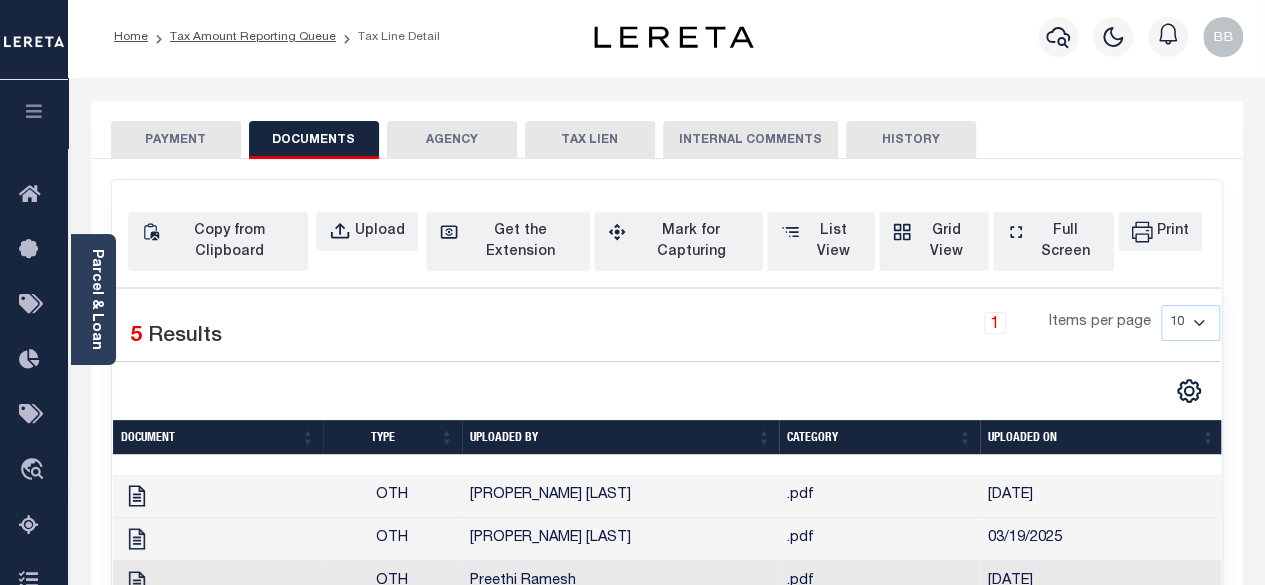 scroll, scrollTop: 0, scrollLeft: 0, axis: both 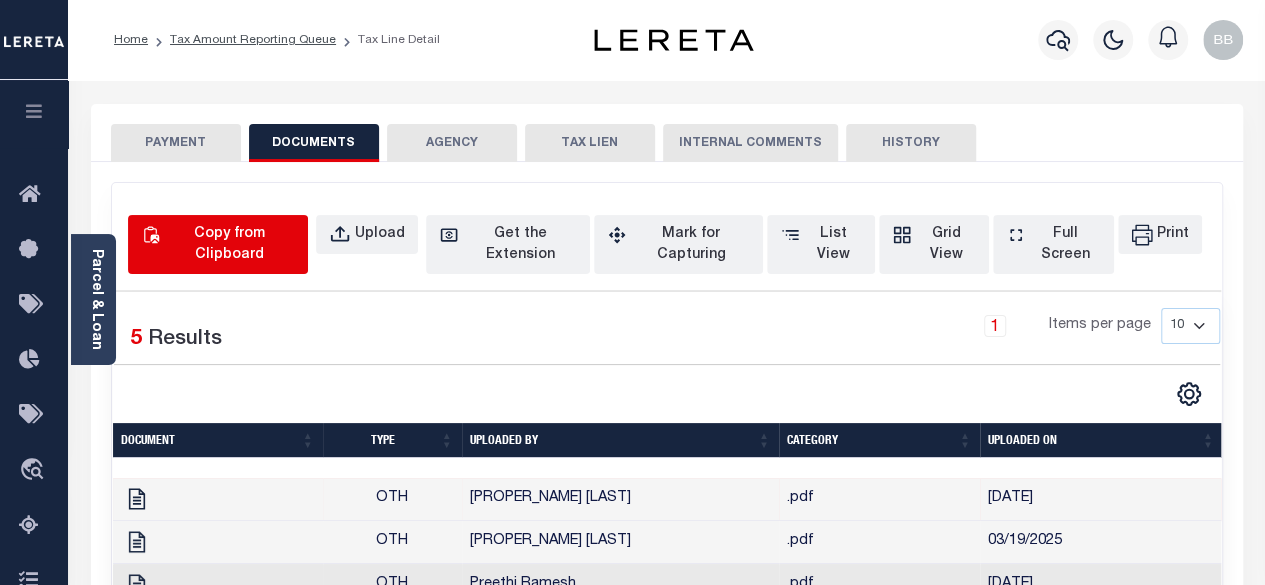 click on "Copy from Clipboard" at bounding box center [229, 245] 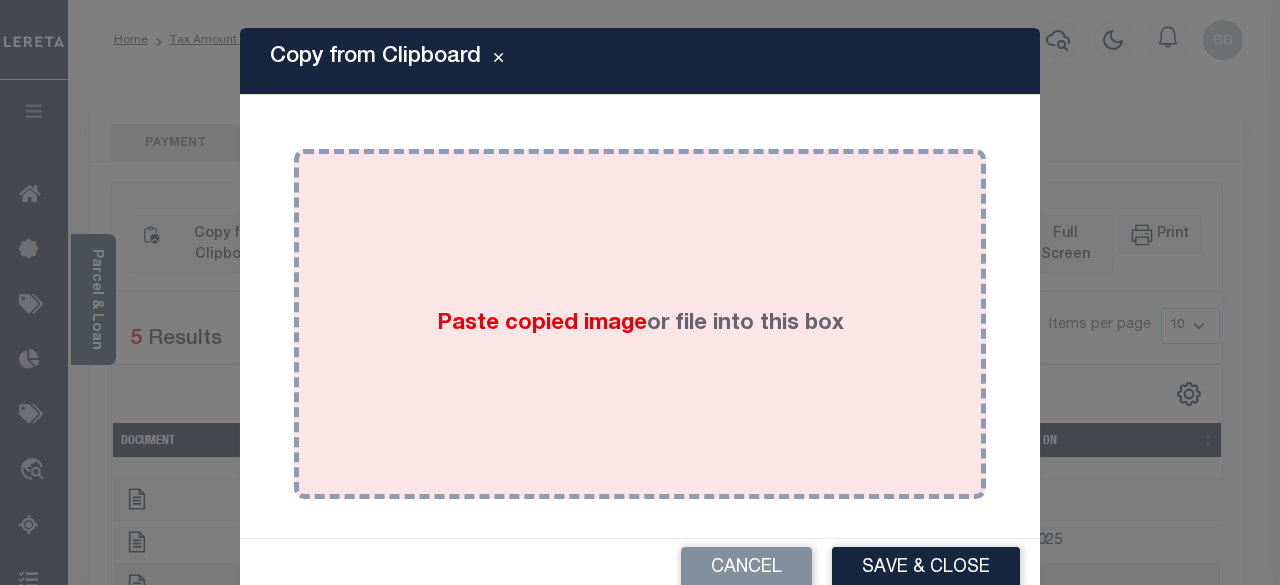 click on "Paste copied image" at bounding box center [542, 324] 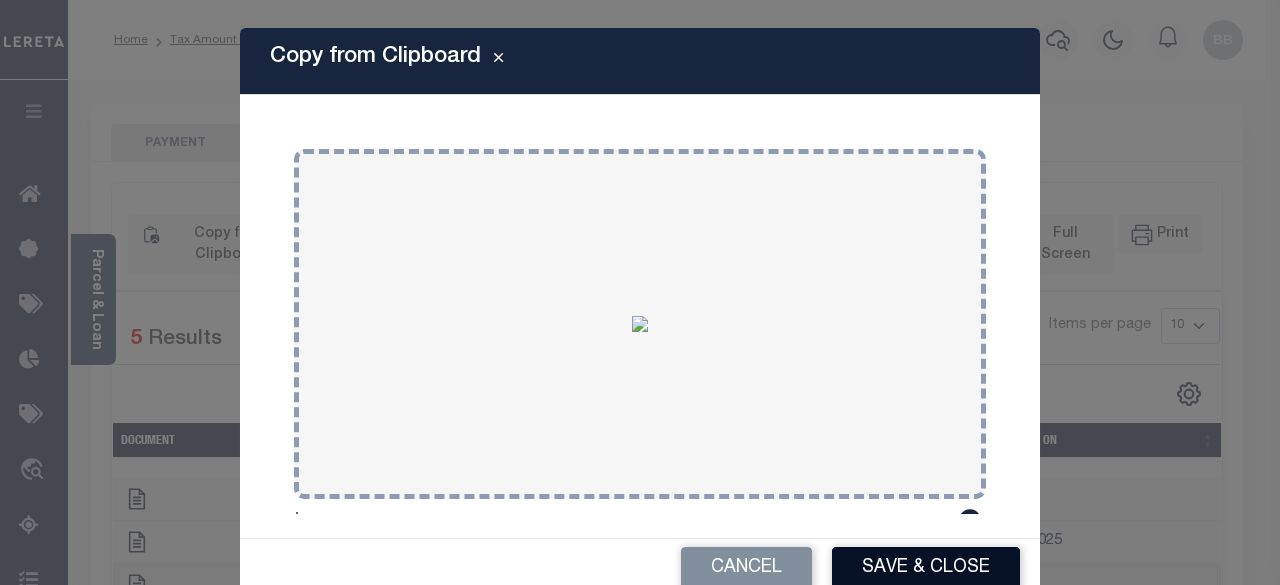 click on "Save & Close" at bounding box center [926, 568] 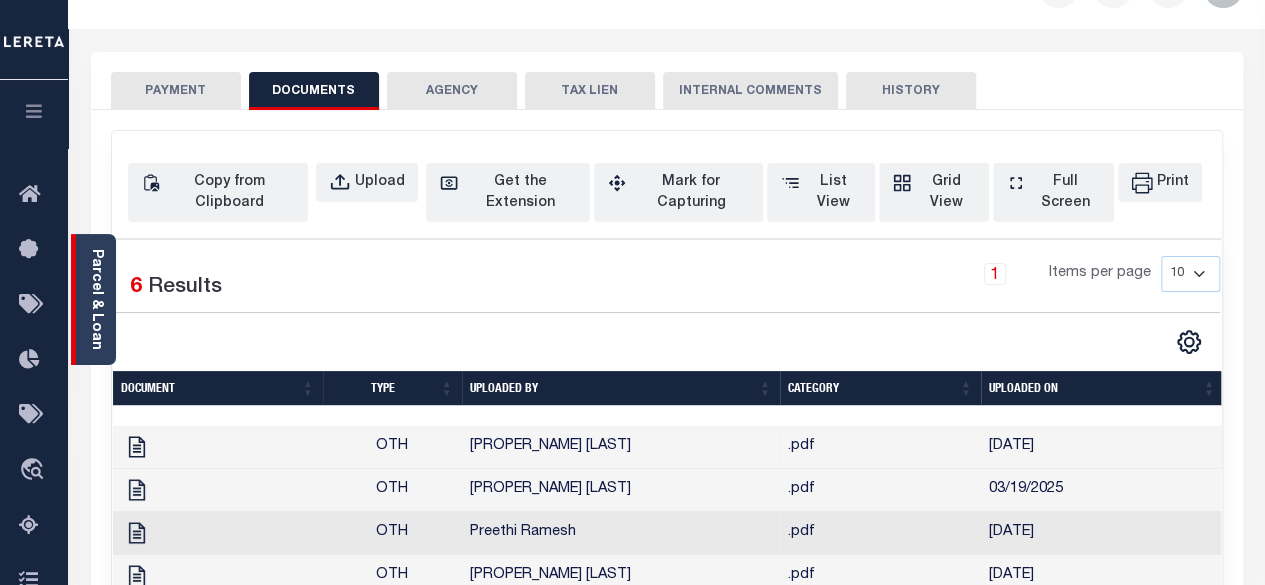 scroll, scrollTop: 0, scrollLeft: 0, axis: both 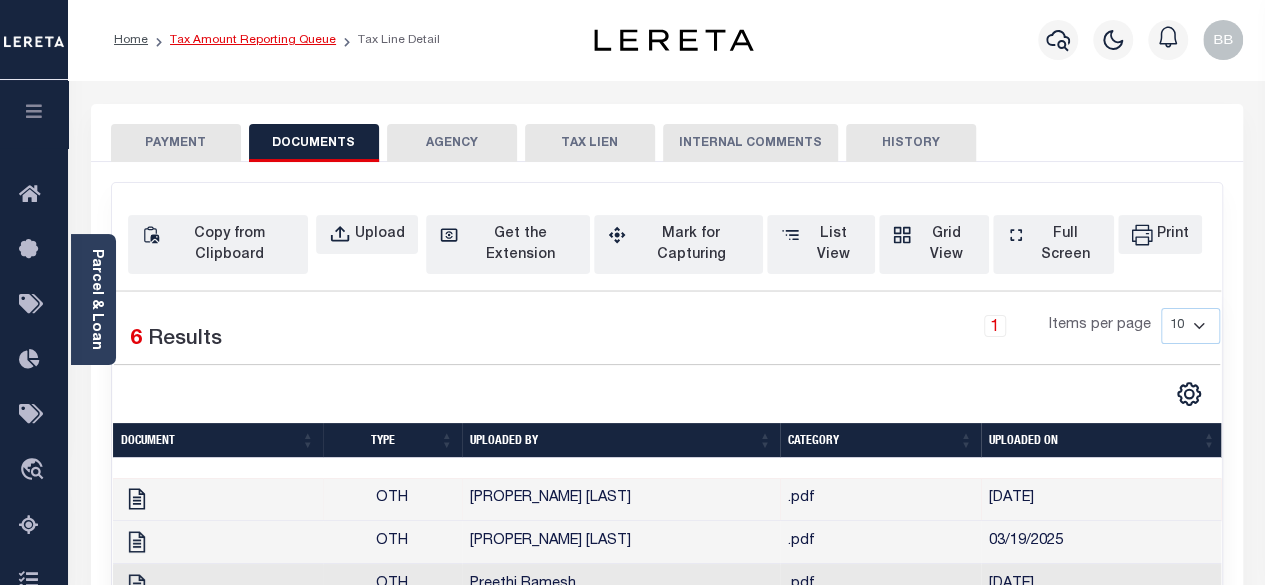 click on "Tax Amount Reporting Queue" at bounding box center [253, 40] 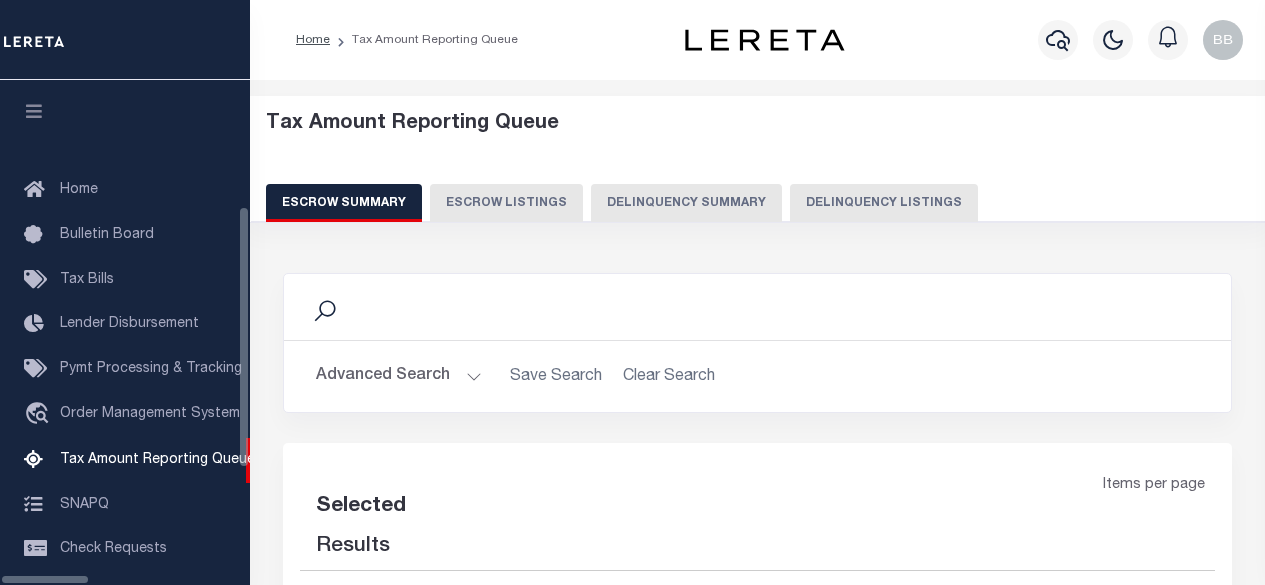 scroll, scrollTop: 0, scrollLeft: 0, axis: both 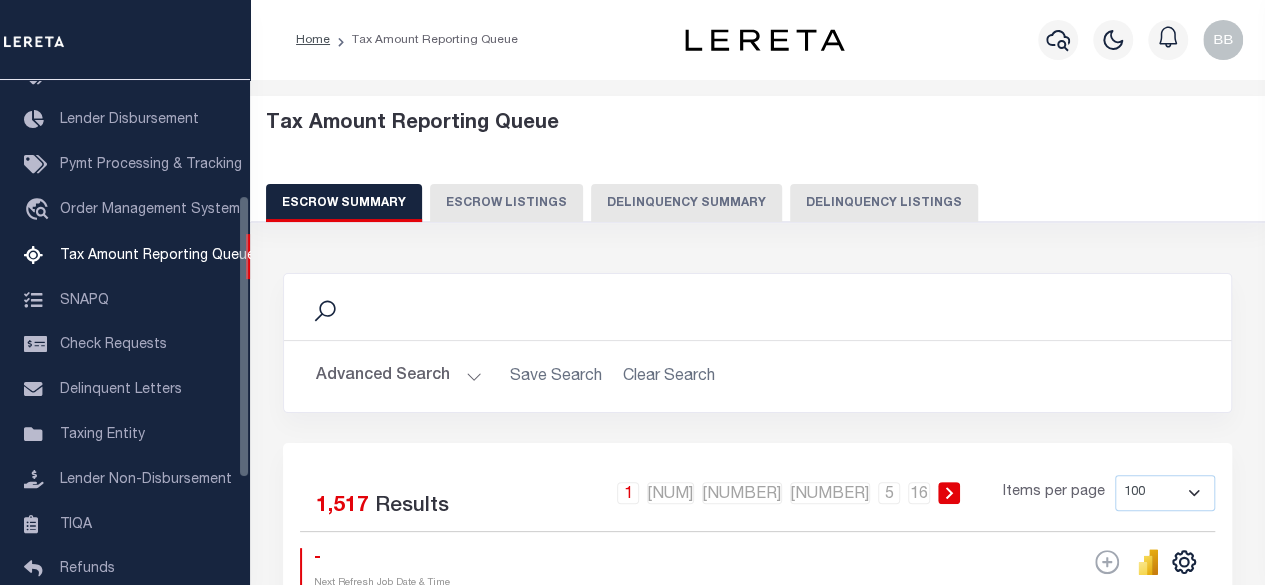 click on "Delinquency Listings" at bounding box center [884, 203] 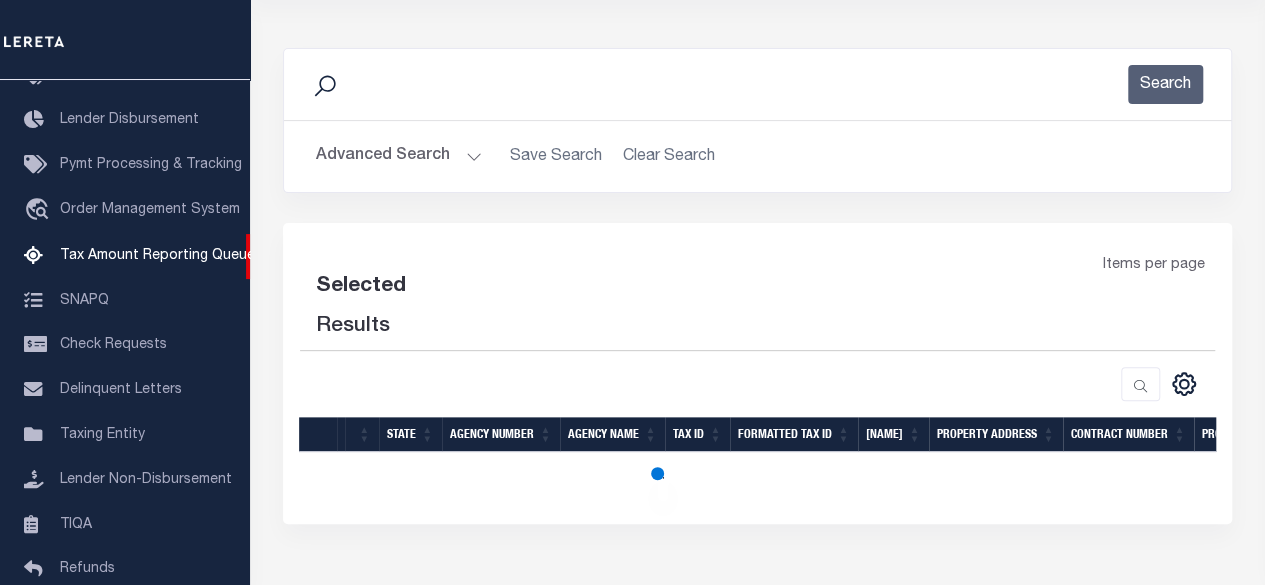 scroll, scrollTop: 300, scrollLeft: 0, axis: vertical 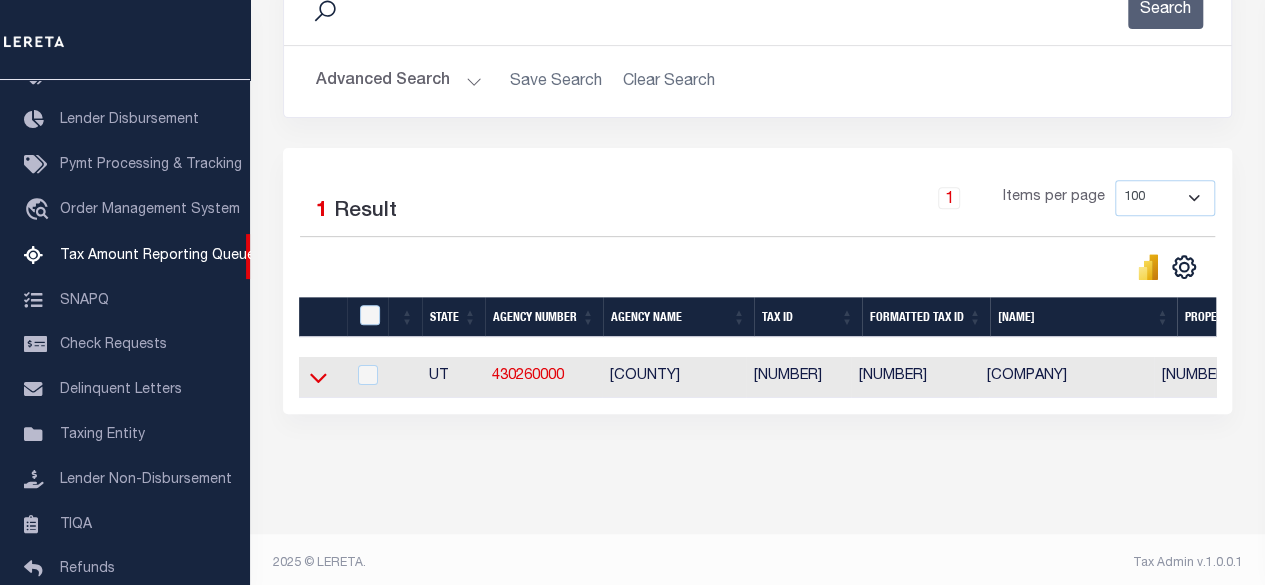 click at bounding box center (318, 377) 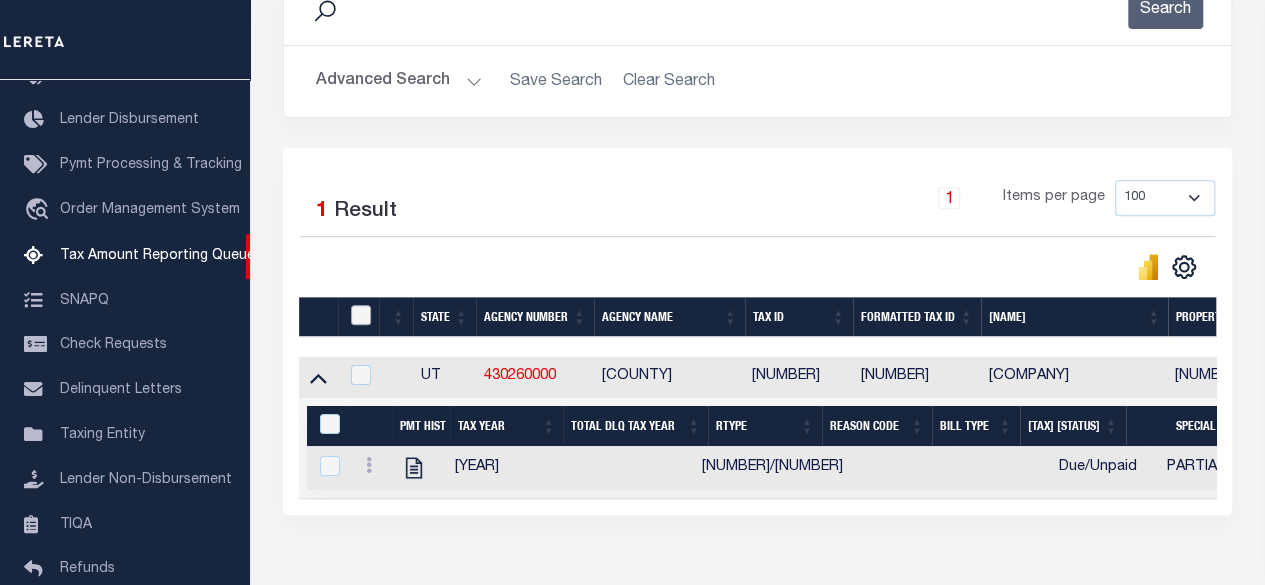 click at bounding box center [361, 315] 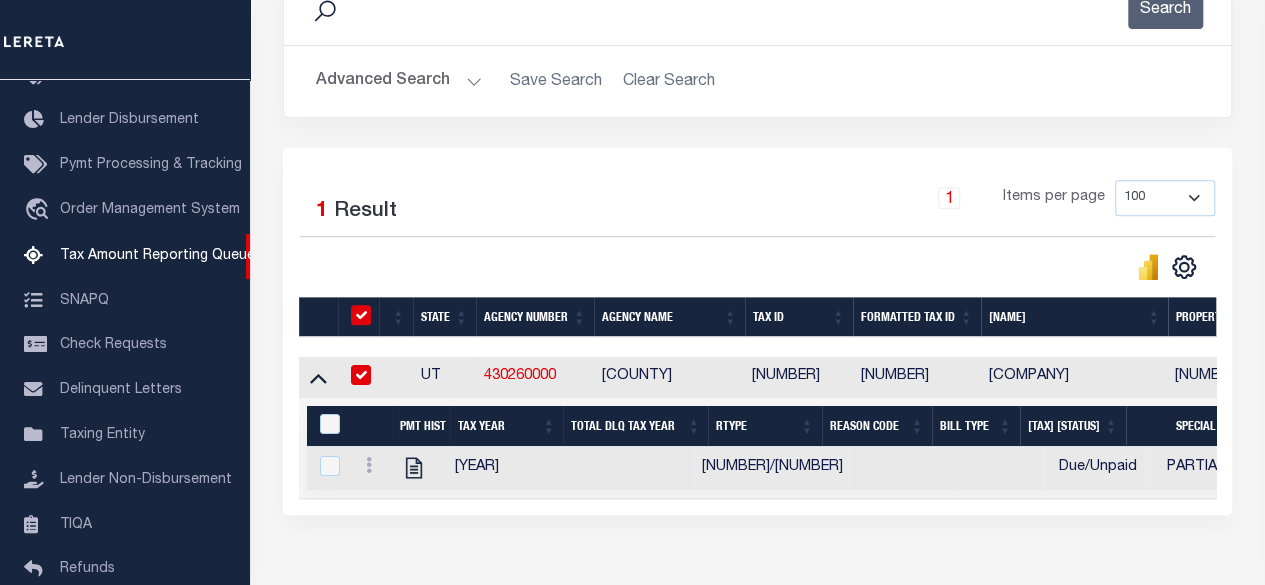 checkbox on "true" 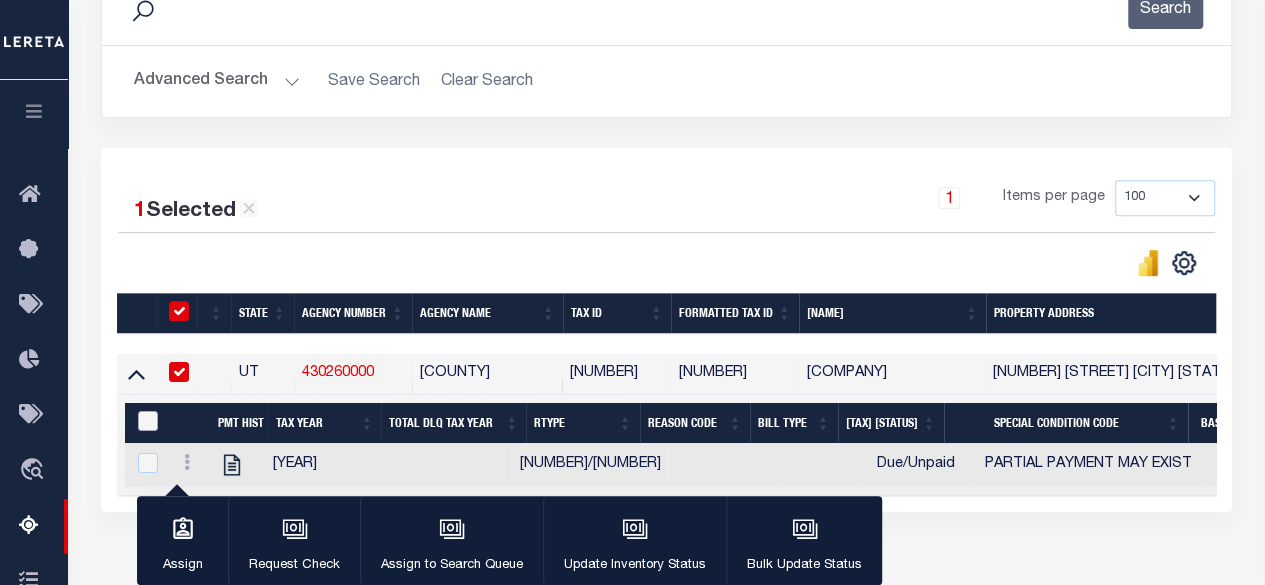 click at bounding box center [148, 421] 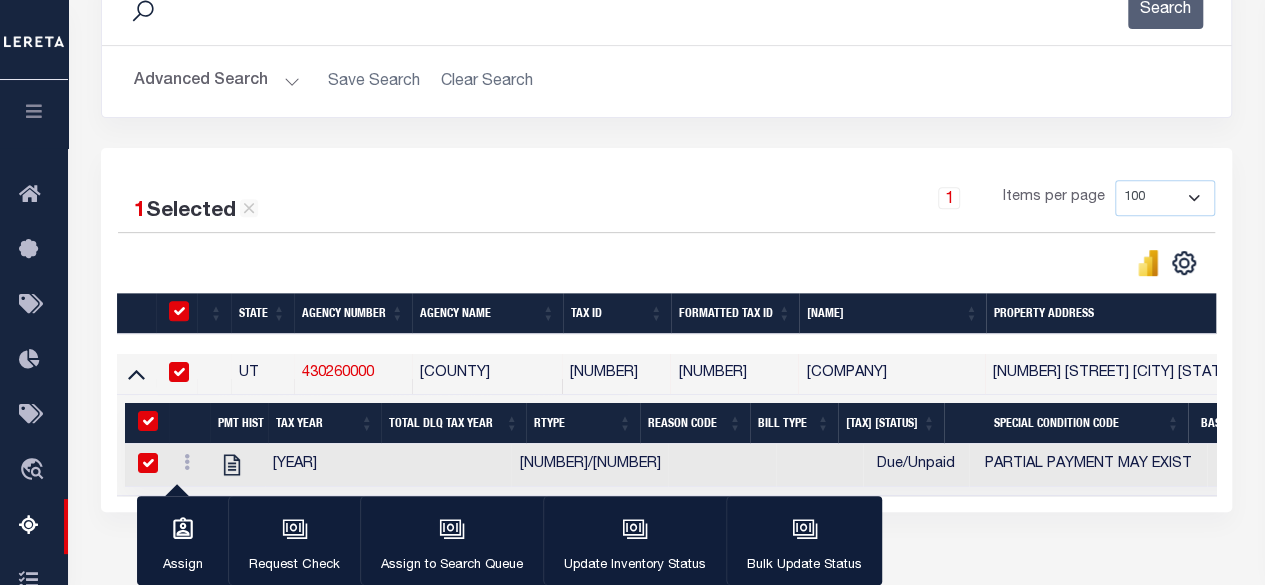 checkbox on "true" 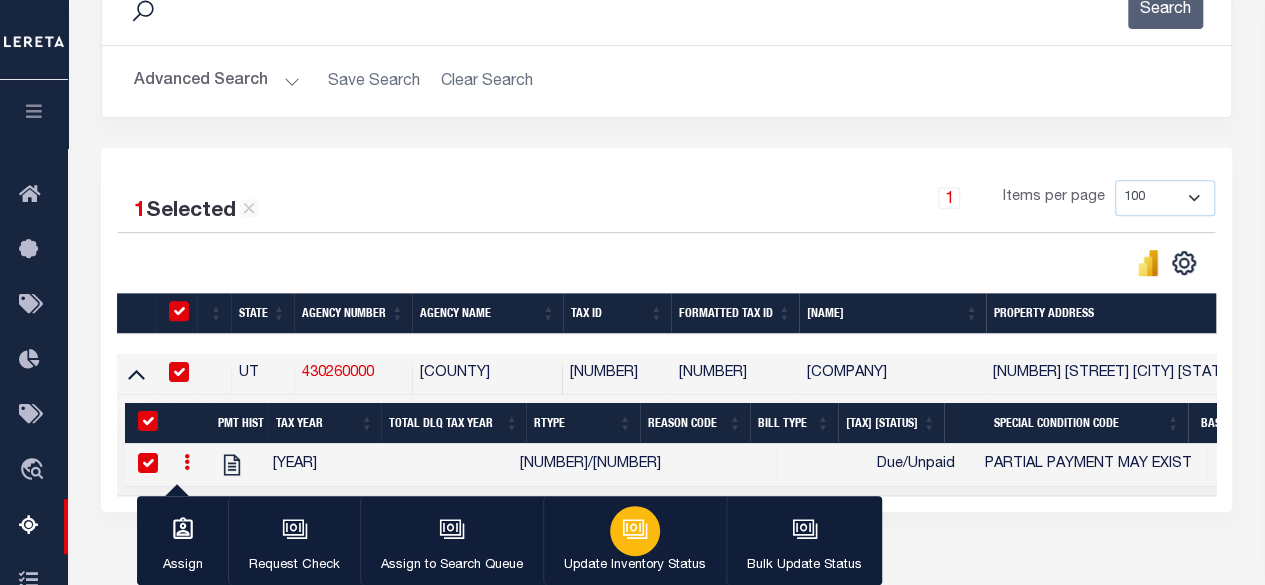 click at bounding box center [635, 531] 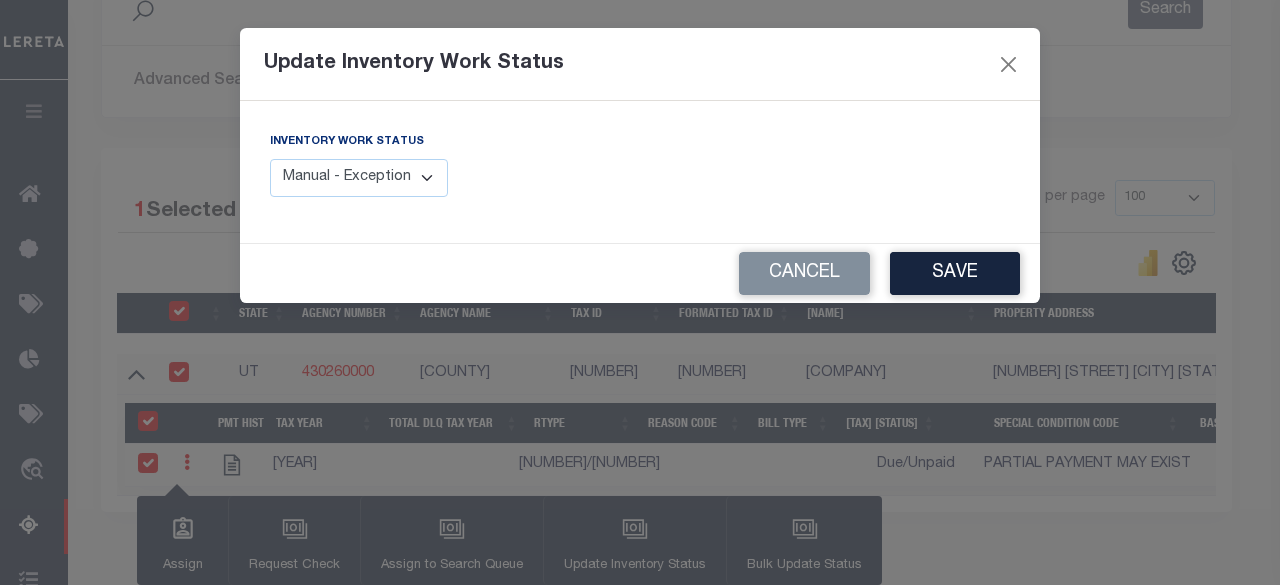 click on "Manual - Exception
Pended - Awaiting Search
Late Add Exception
Completed" at bounding box center (359, 178) 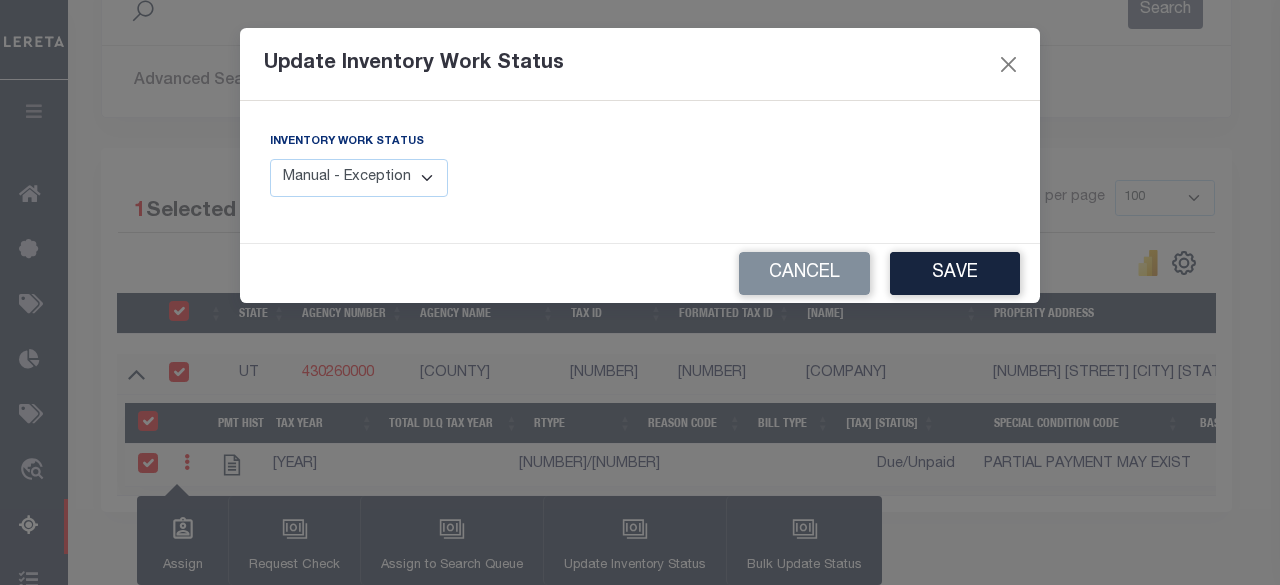 click on "Manual - Exception
Pended - Awaiting Search
Late Add Exception
Completed" at bounding box center (359, 178) 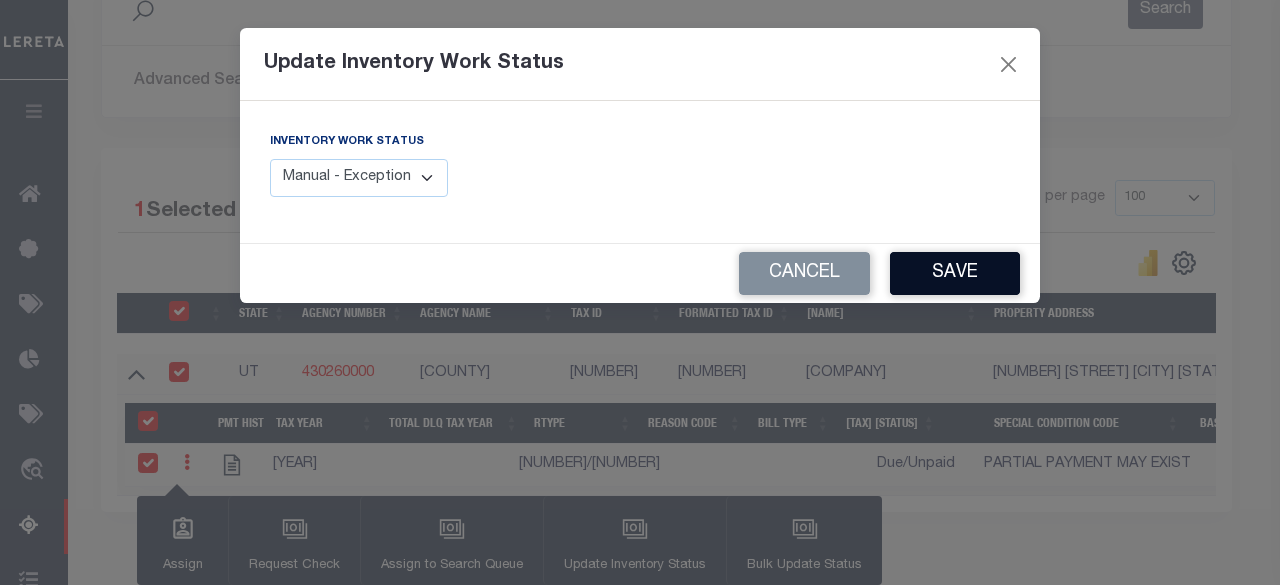 click on "Save" at bounding box center (955, 273) 